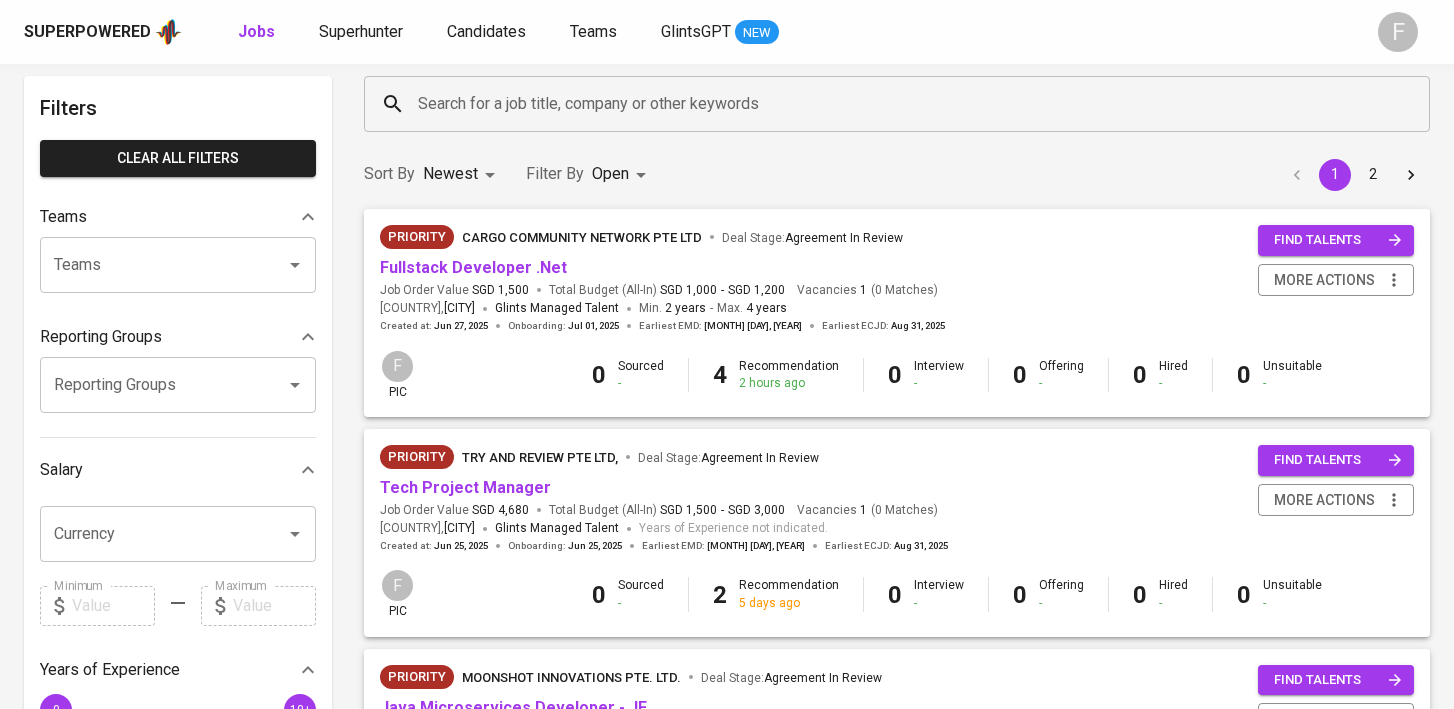scroll, scrollTop: 96, scrollLeft: 0, axis: vertical 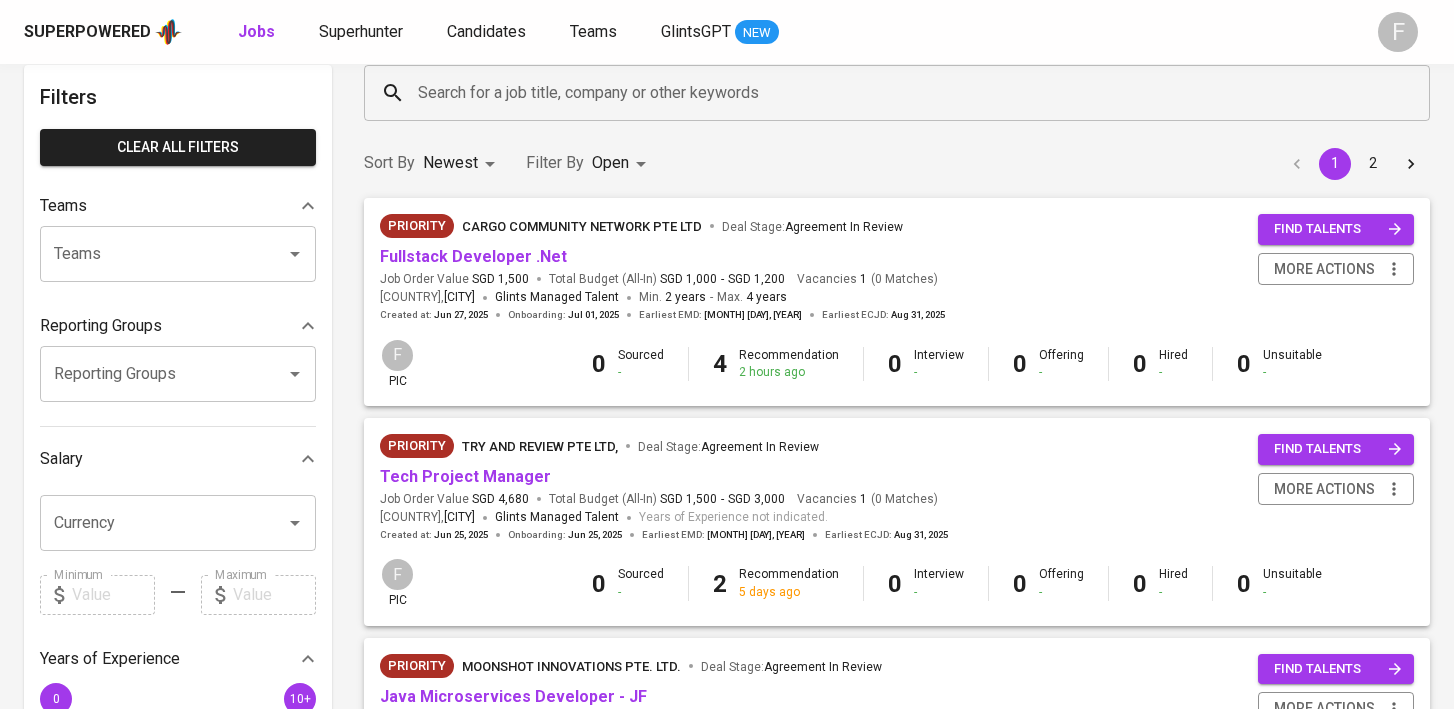 click on "Search for a job title, company or other keywords" at bounding box center (902, 93) 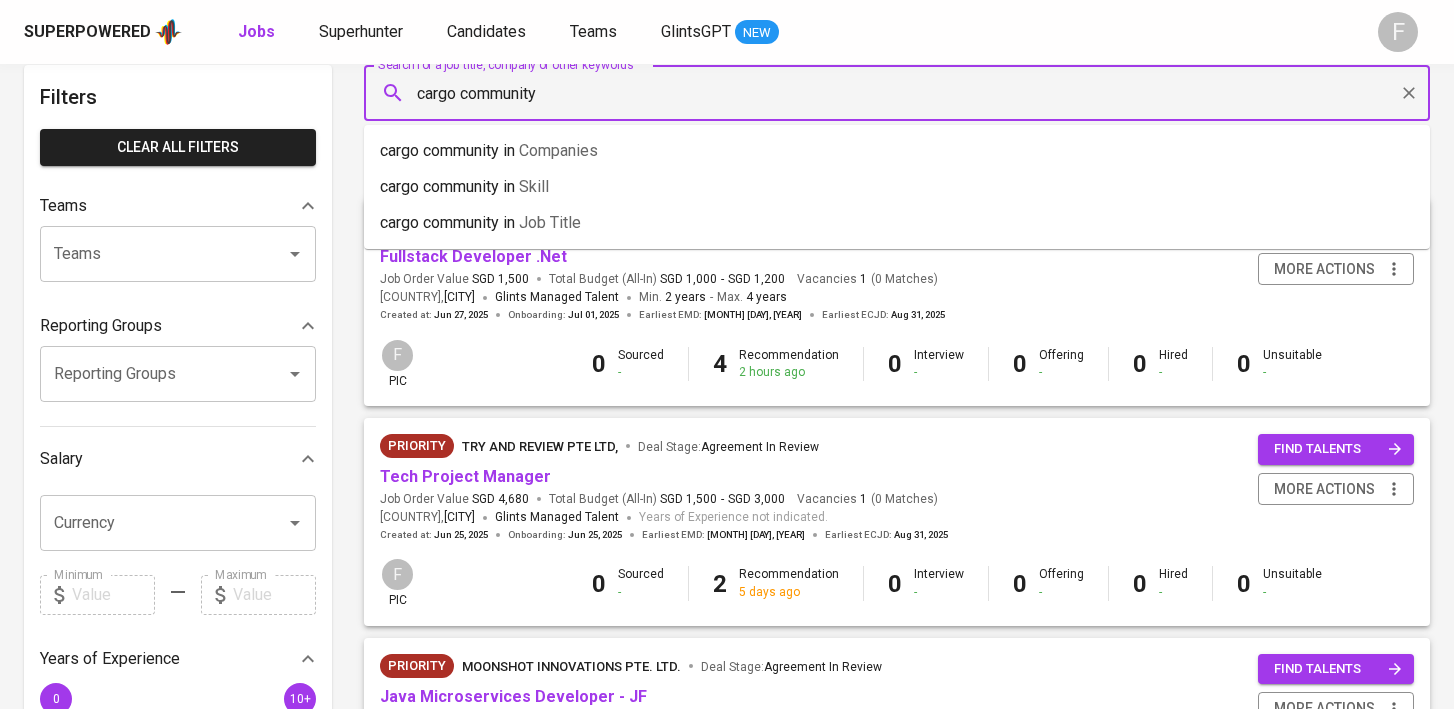 type on "cargo community" 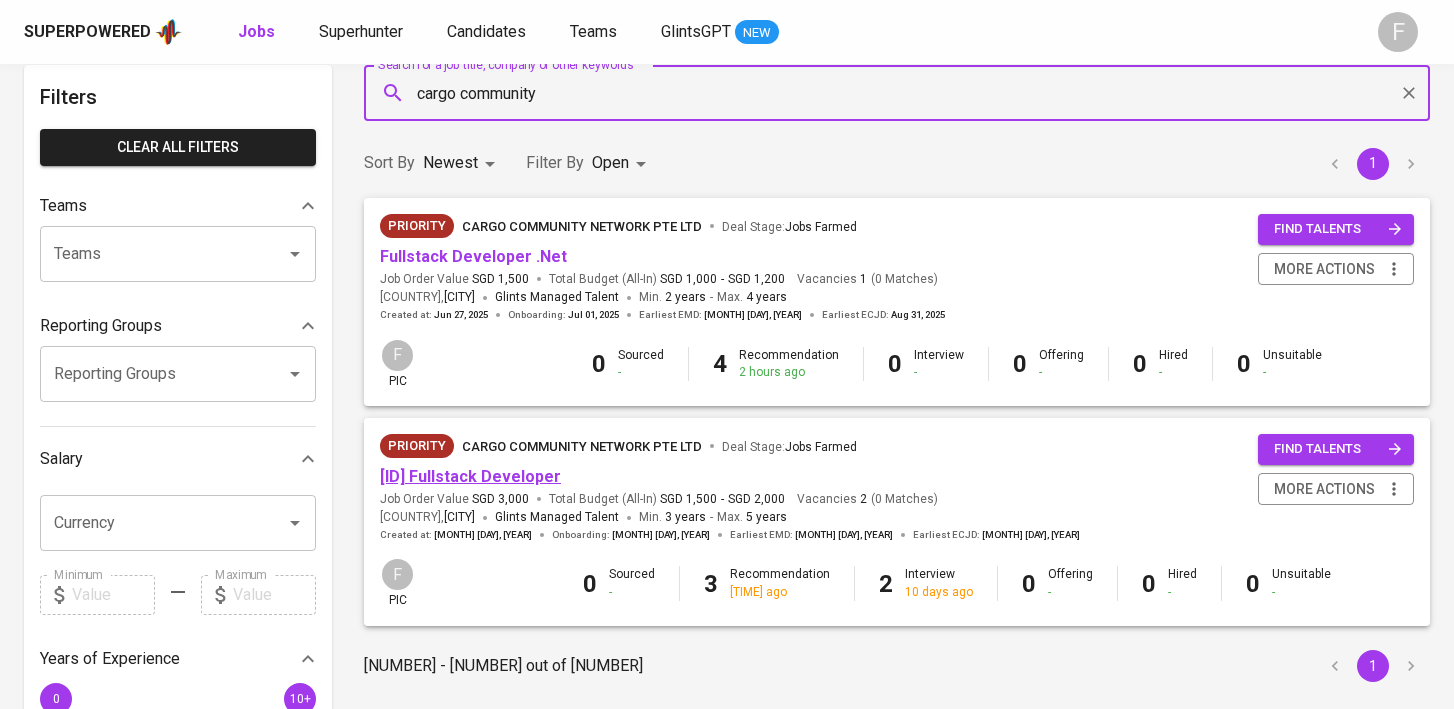 click on "[ID] Fullstack Developer" at bounding box center (470, 476) 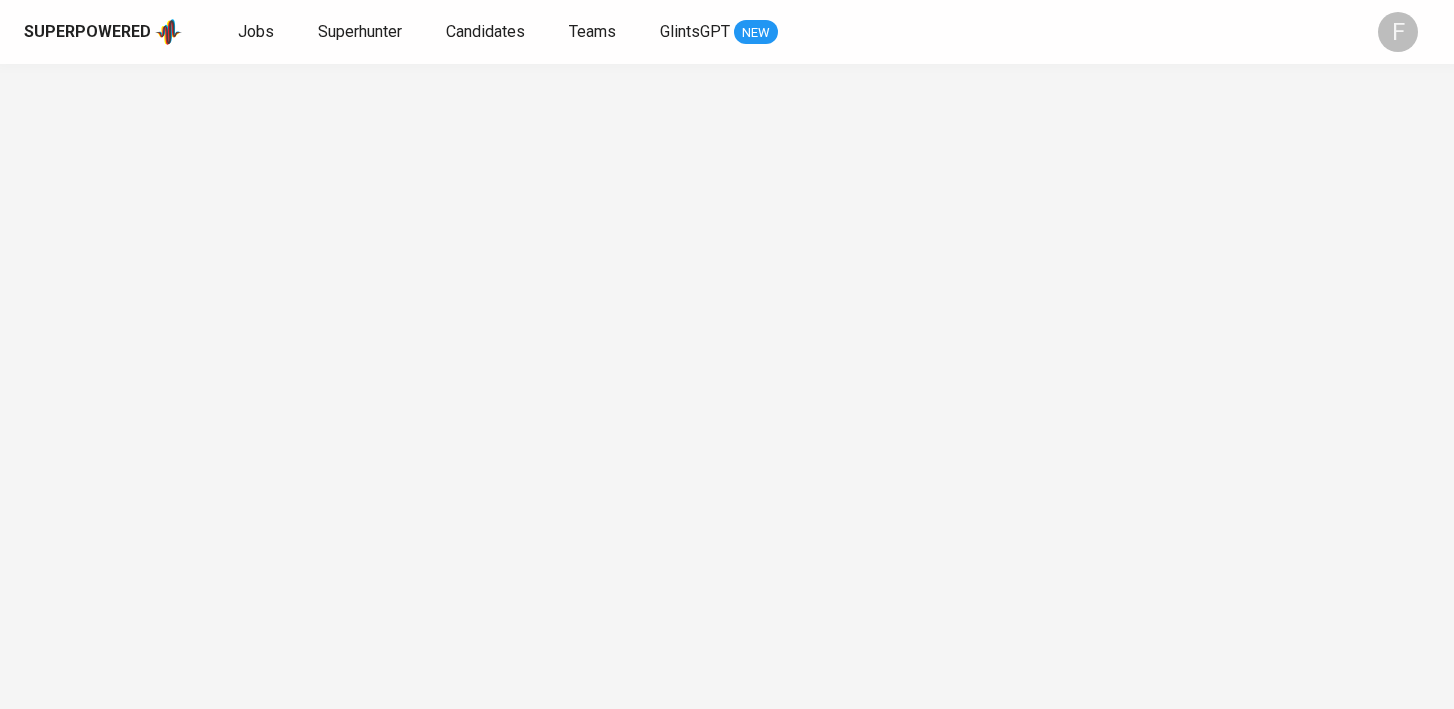 scroll, scrollTop: 0, scrollLeft: 0, axis: both 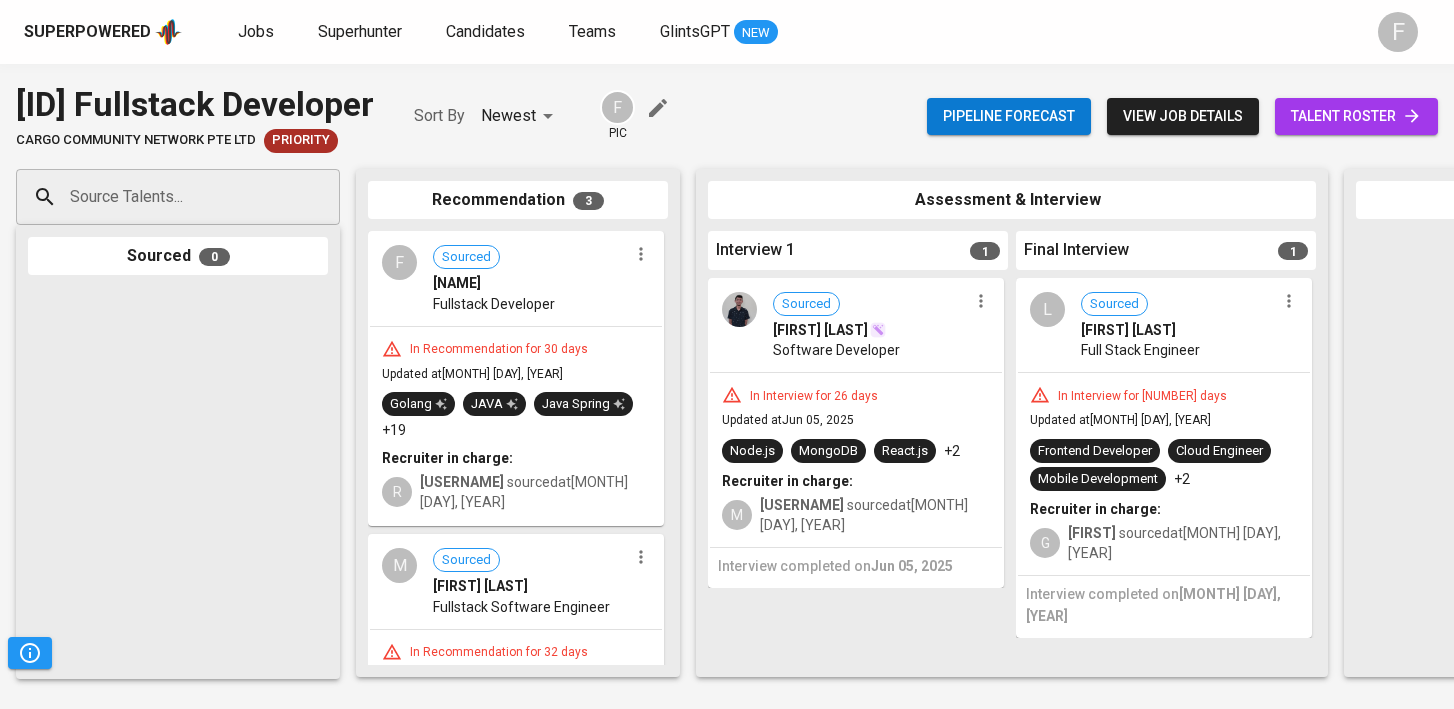 click on "talent roster" at bounding box center [1356, 116] 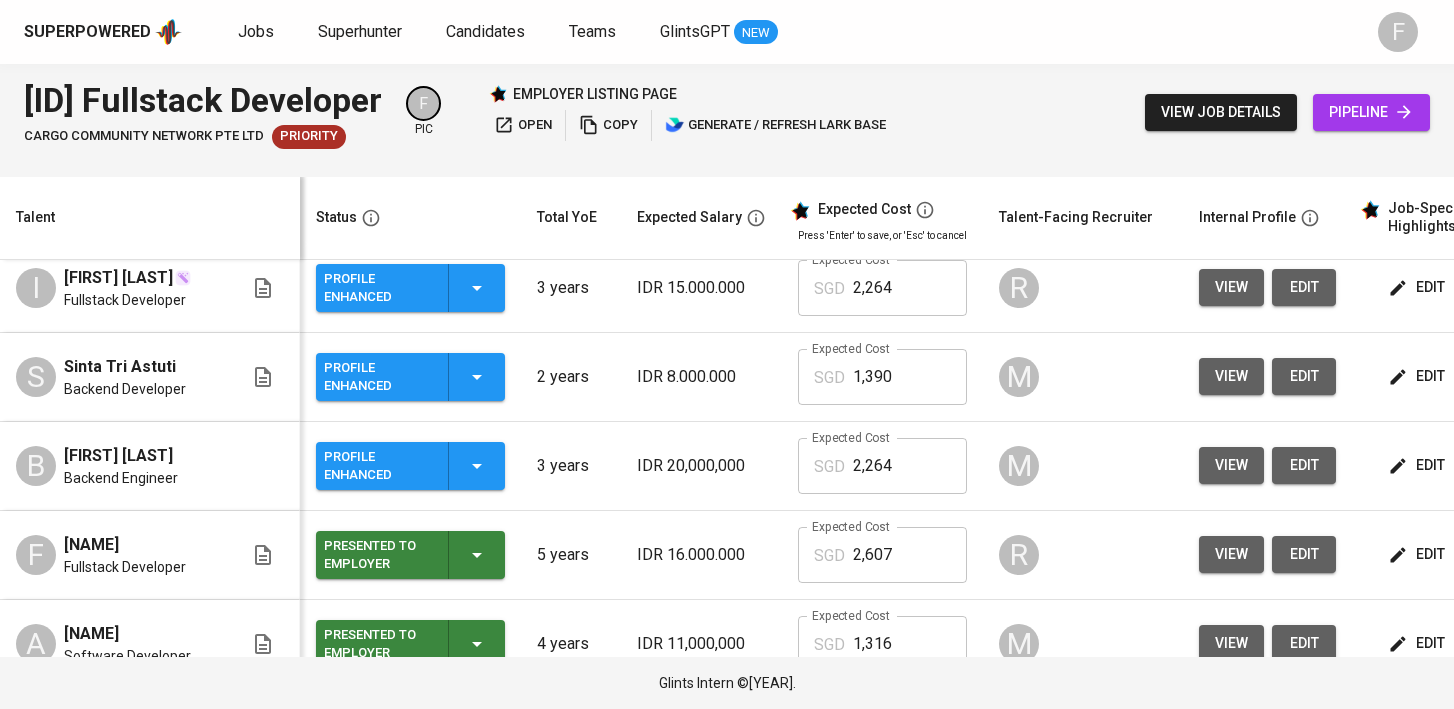 scroll, scrollTop: 202, scrollLeft: 288, axis: both 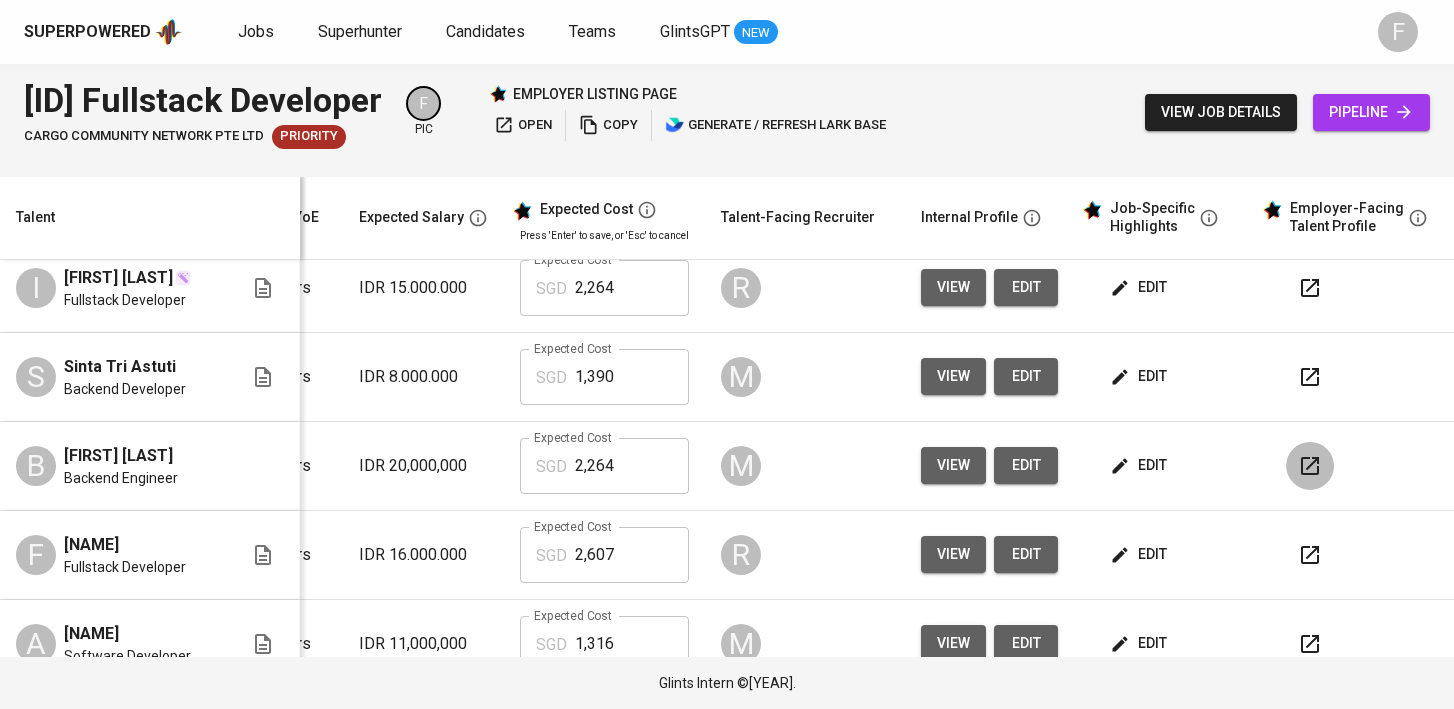click at bounding box center [1310, 466] 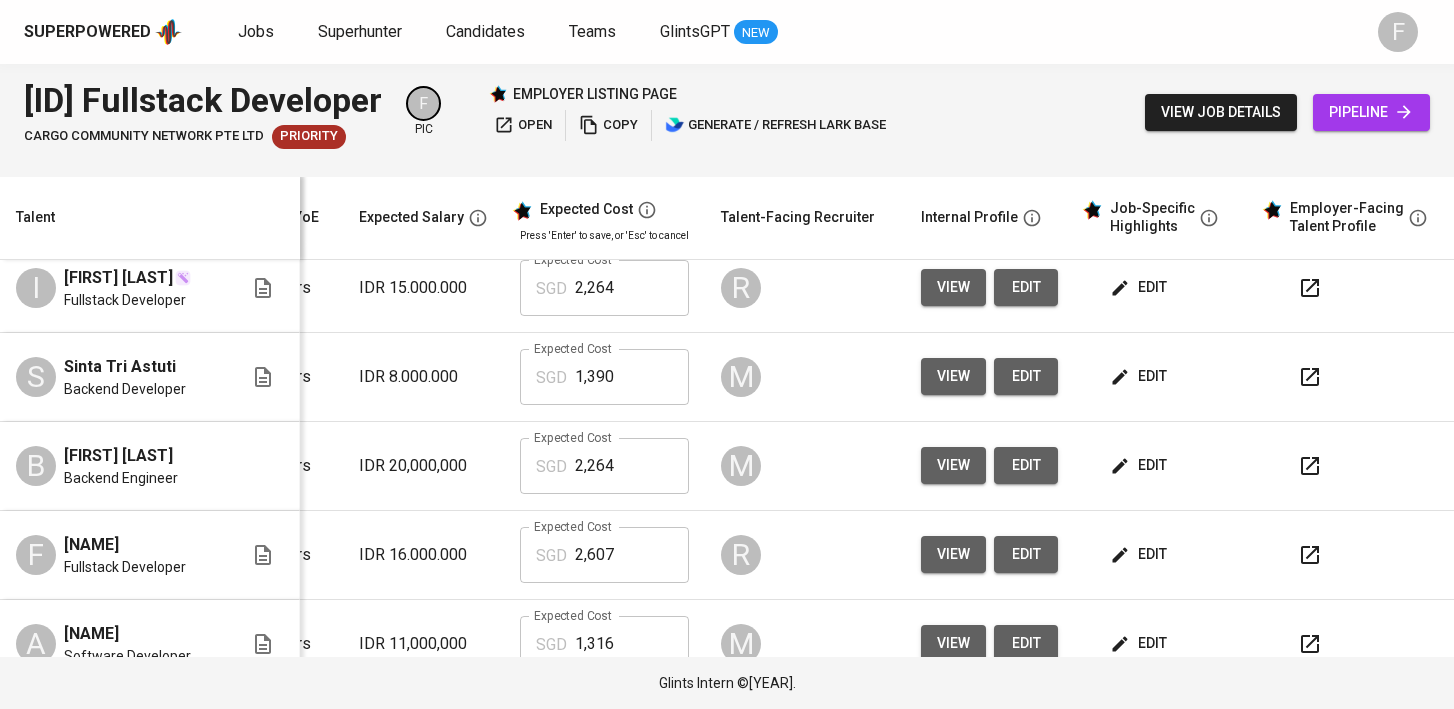 scroll, scrollTop: 202, scrollLeft: 181, axis: both 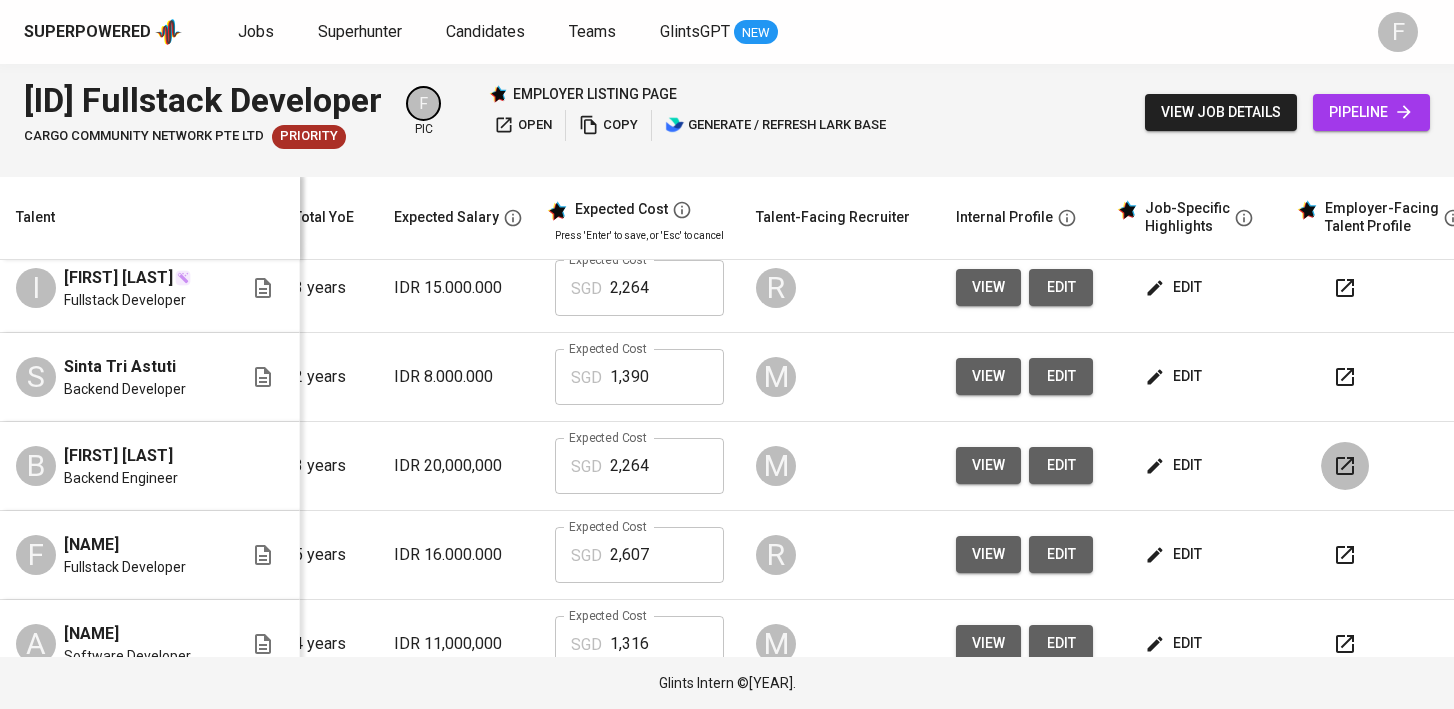 click at bounding box center [1345, 466] 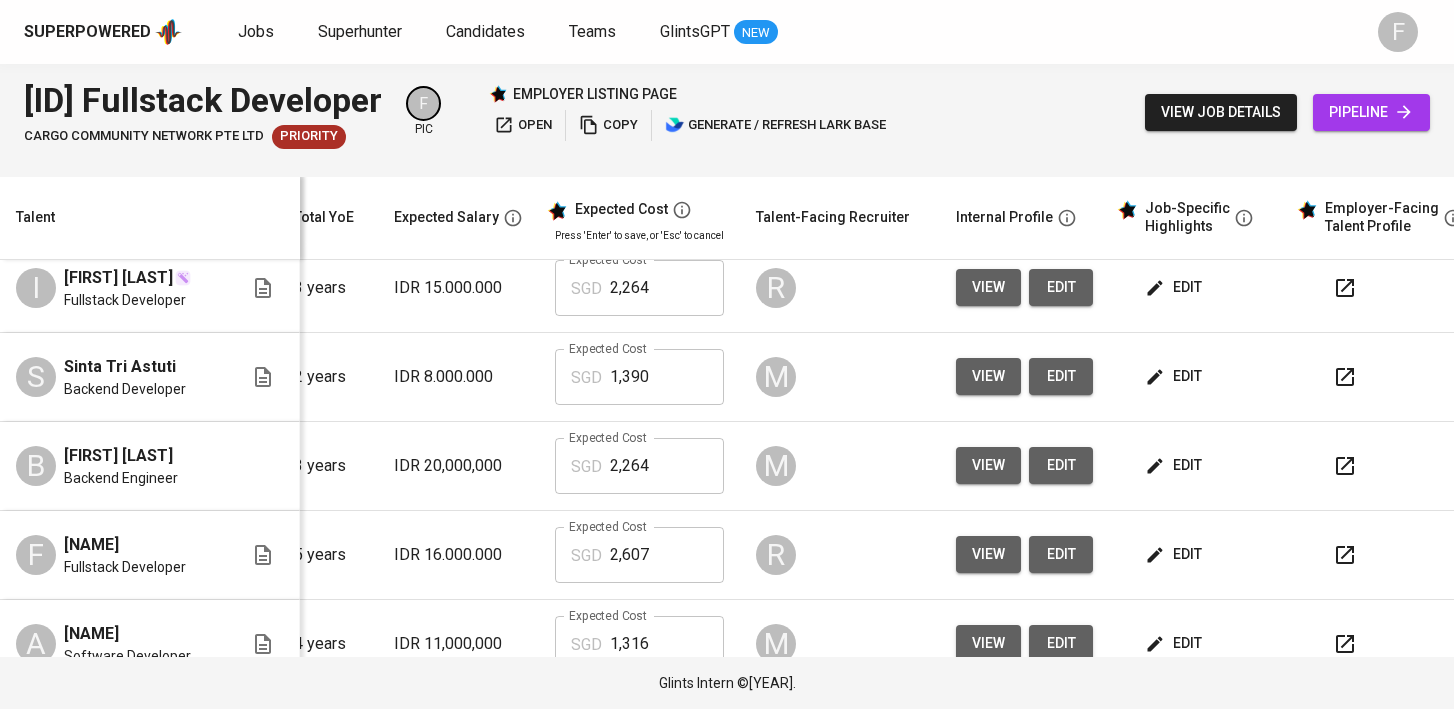 scroll, scrollTop: 202, scrollLeft: 118, axis: both 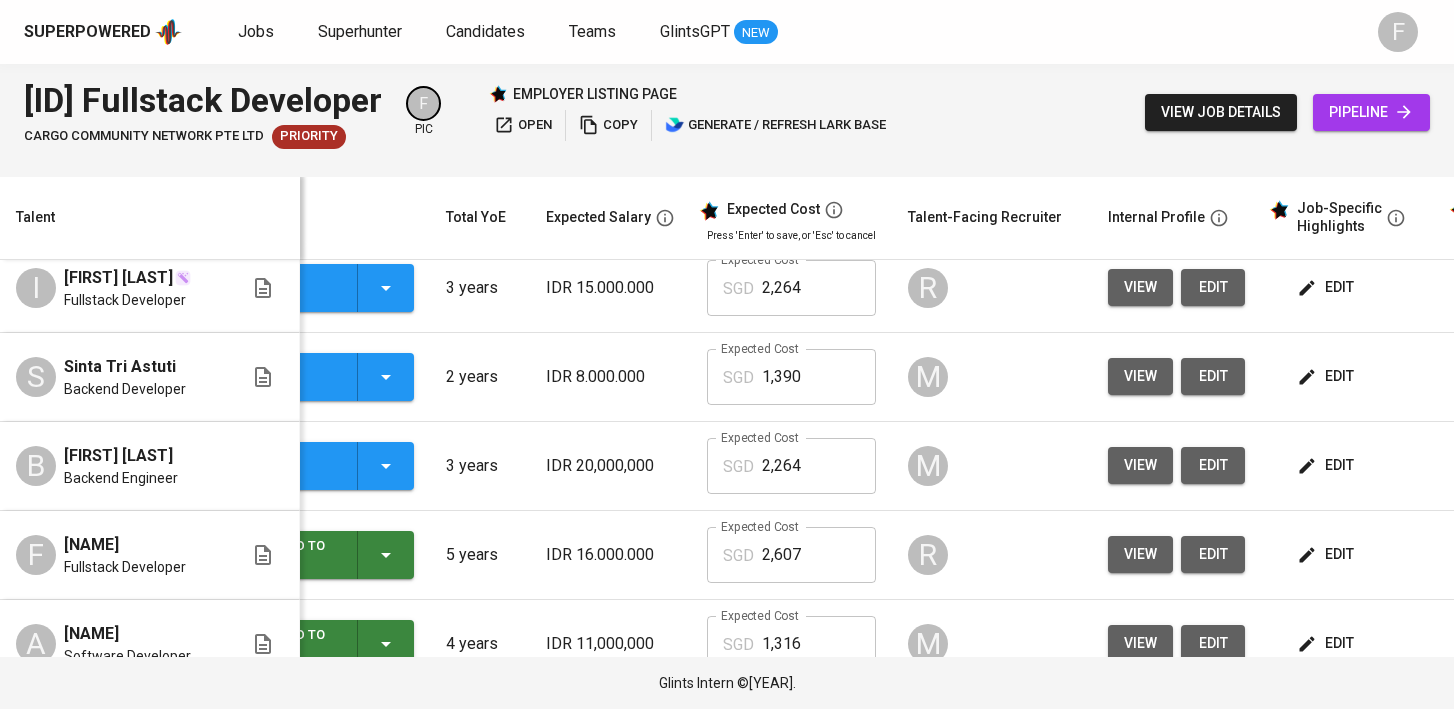 click on "edit" at bounding box center [1327, 465] 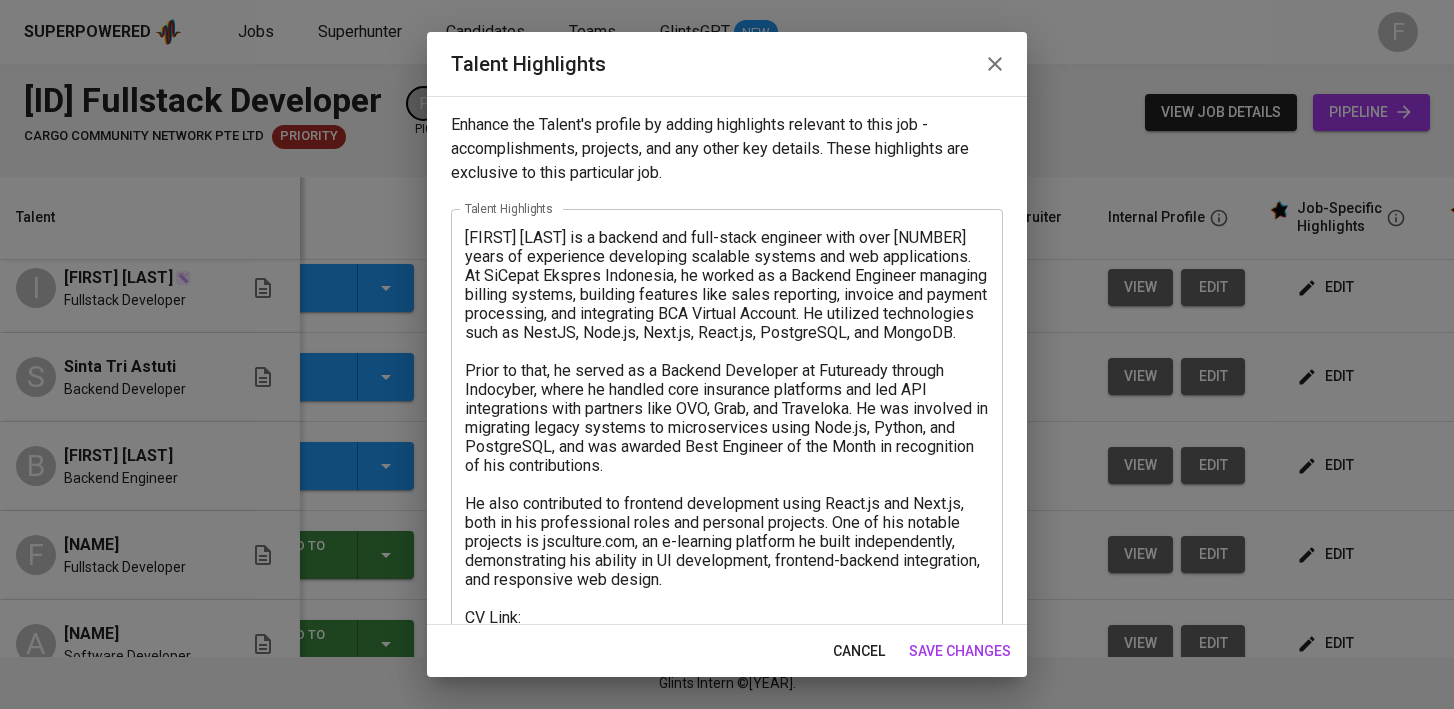 scroll, scrollTop: 379, scrollLeft: 0, axis: vertical 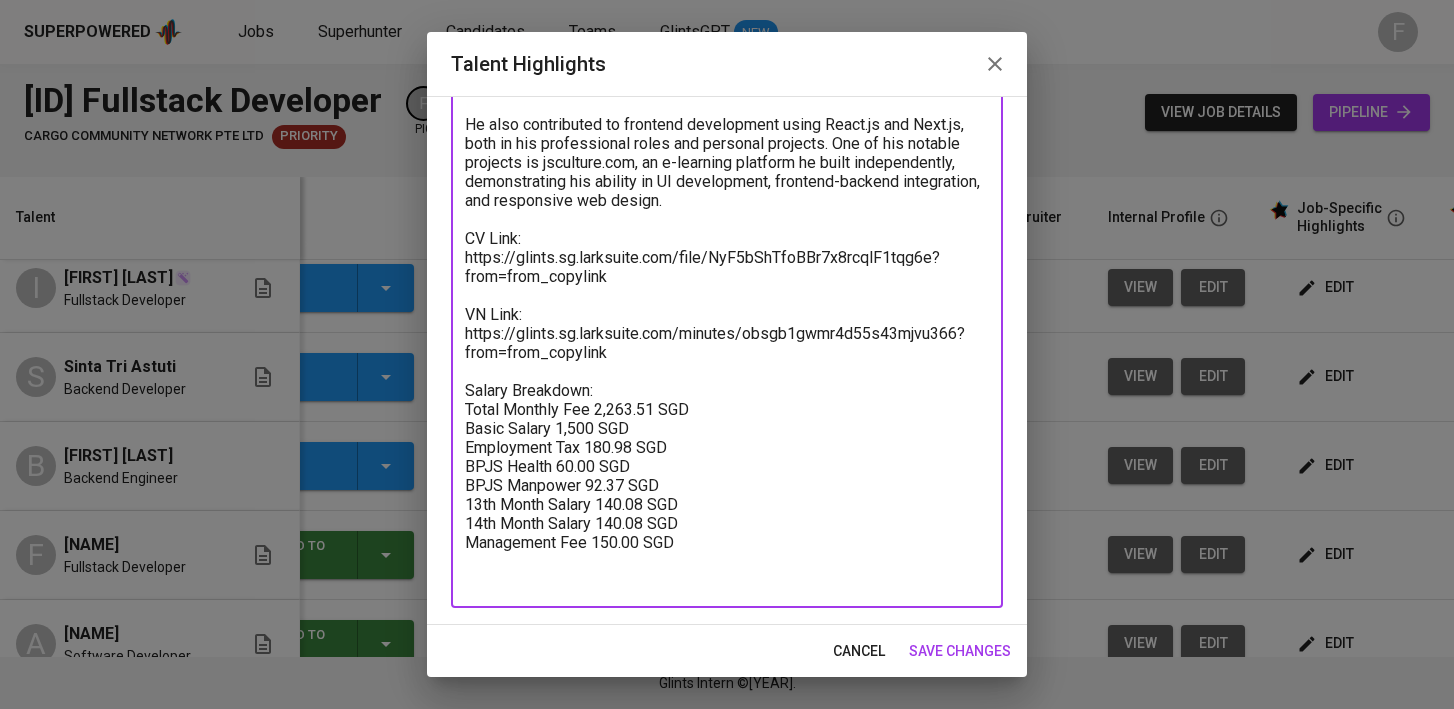 drag, startPoint x: 653, startPoint y: 372, endPoint x: 461, endPoint y: 315, distance: 200.2823 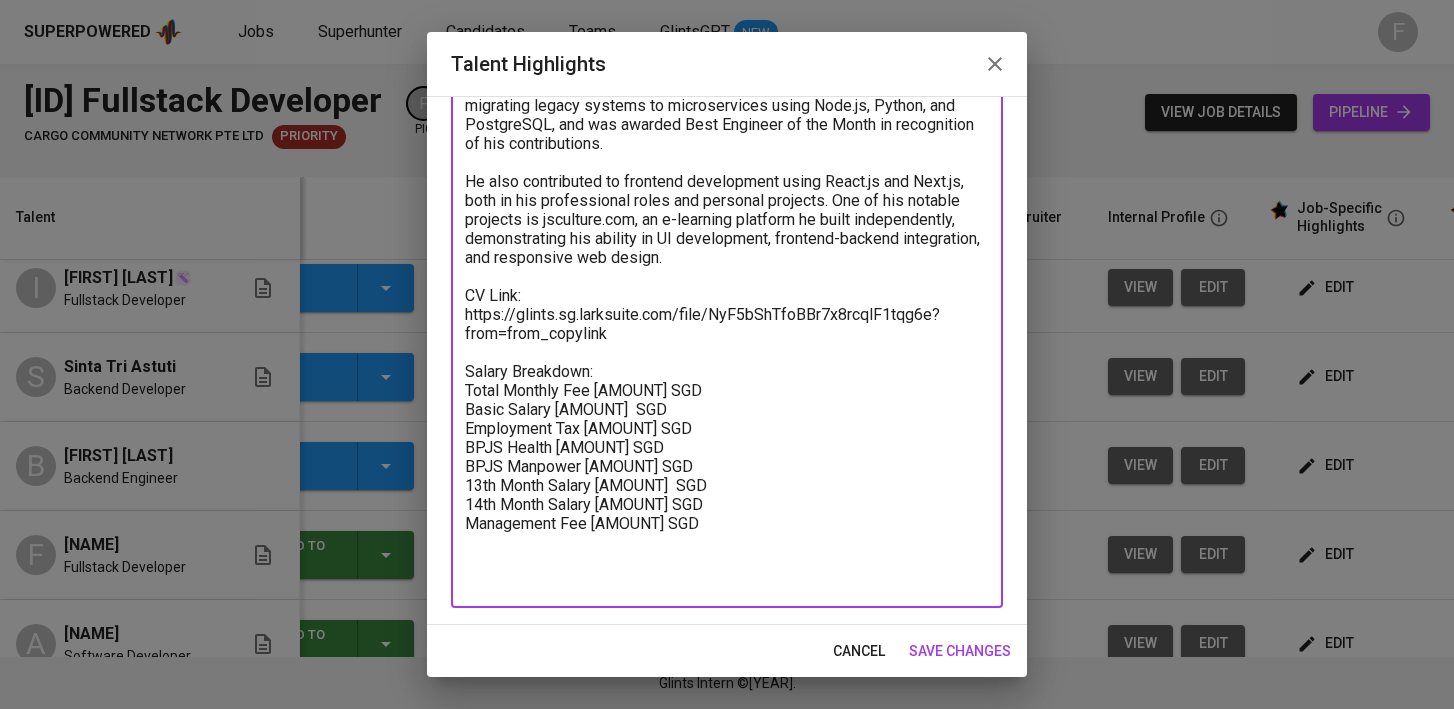 scroll, scrollTop: 303, scrollLeft: 0, axis: vertical 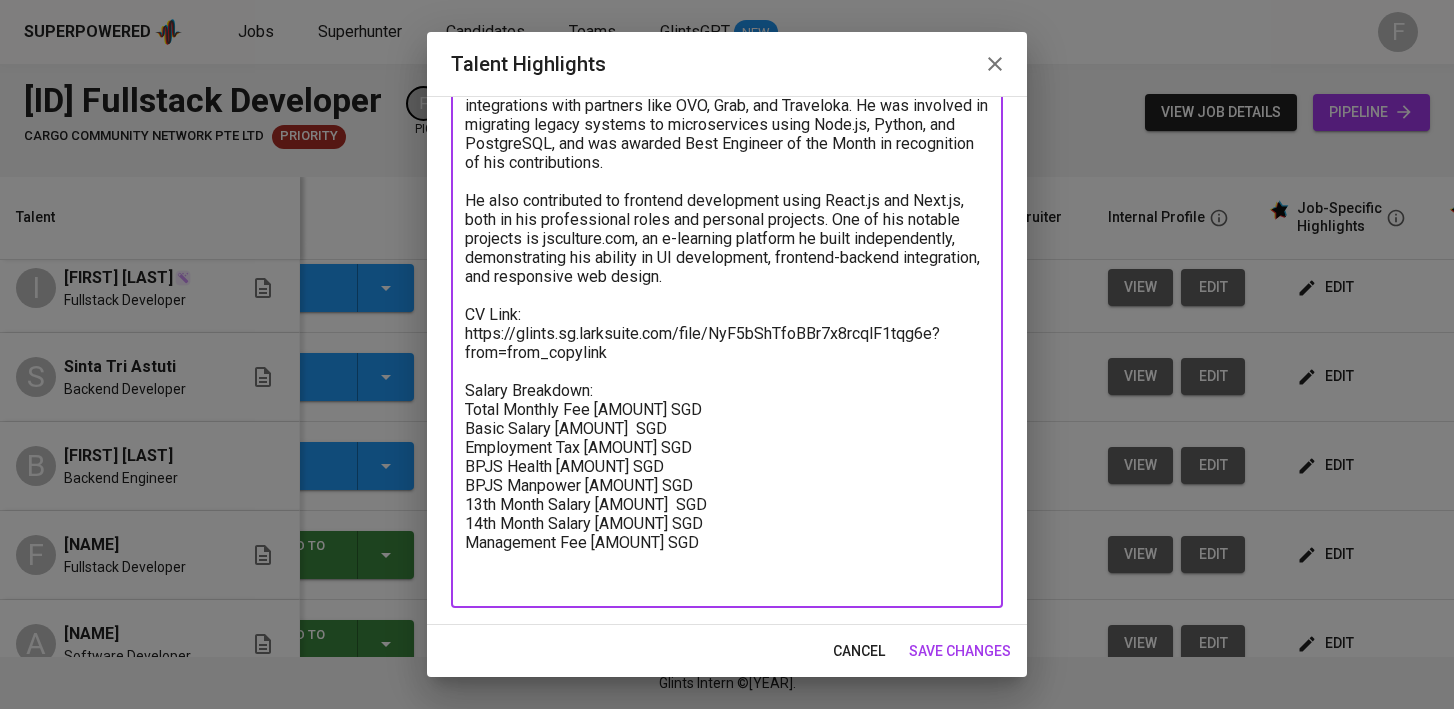 click on "x Talent Highlights" at bounding box center (727, 257) 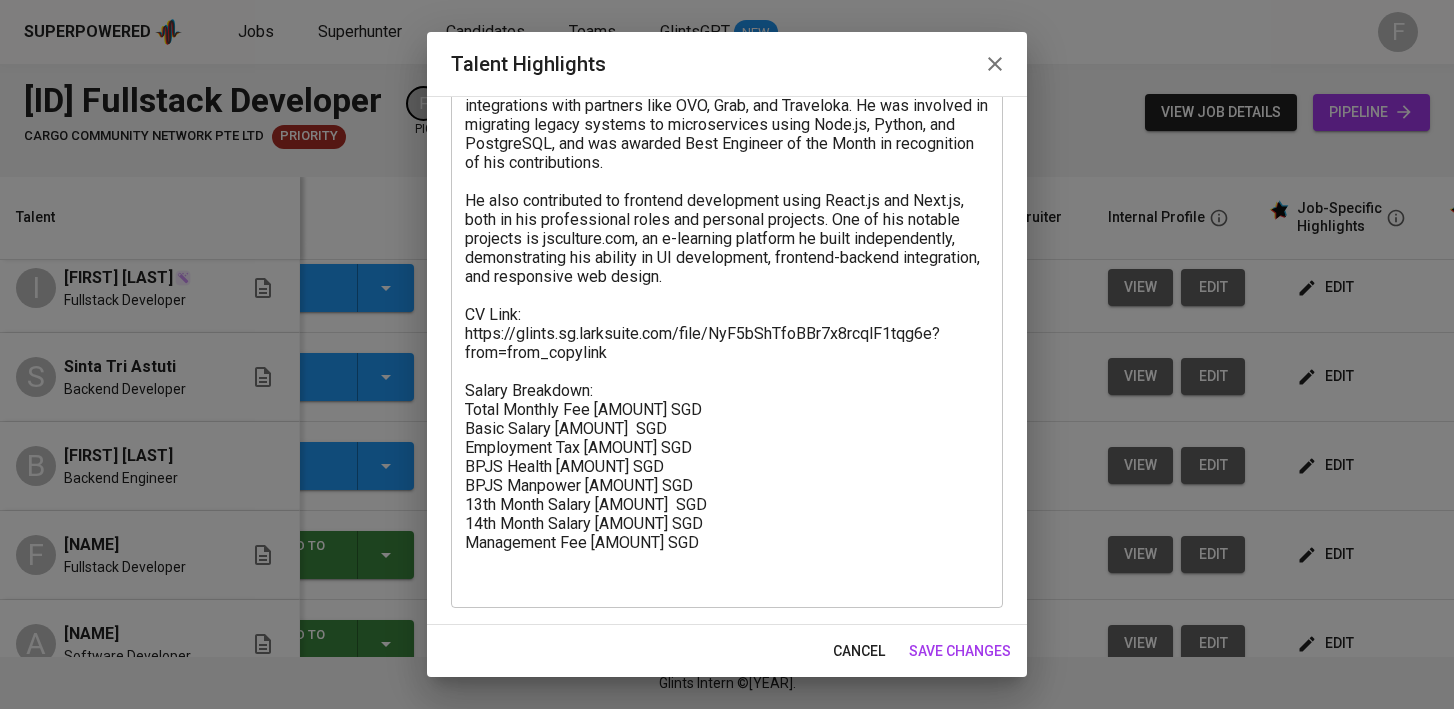 click on "x Talent Highlights" at bounding box center (727, 257) 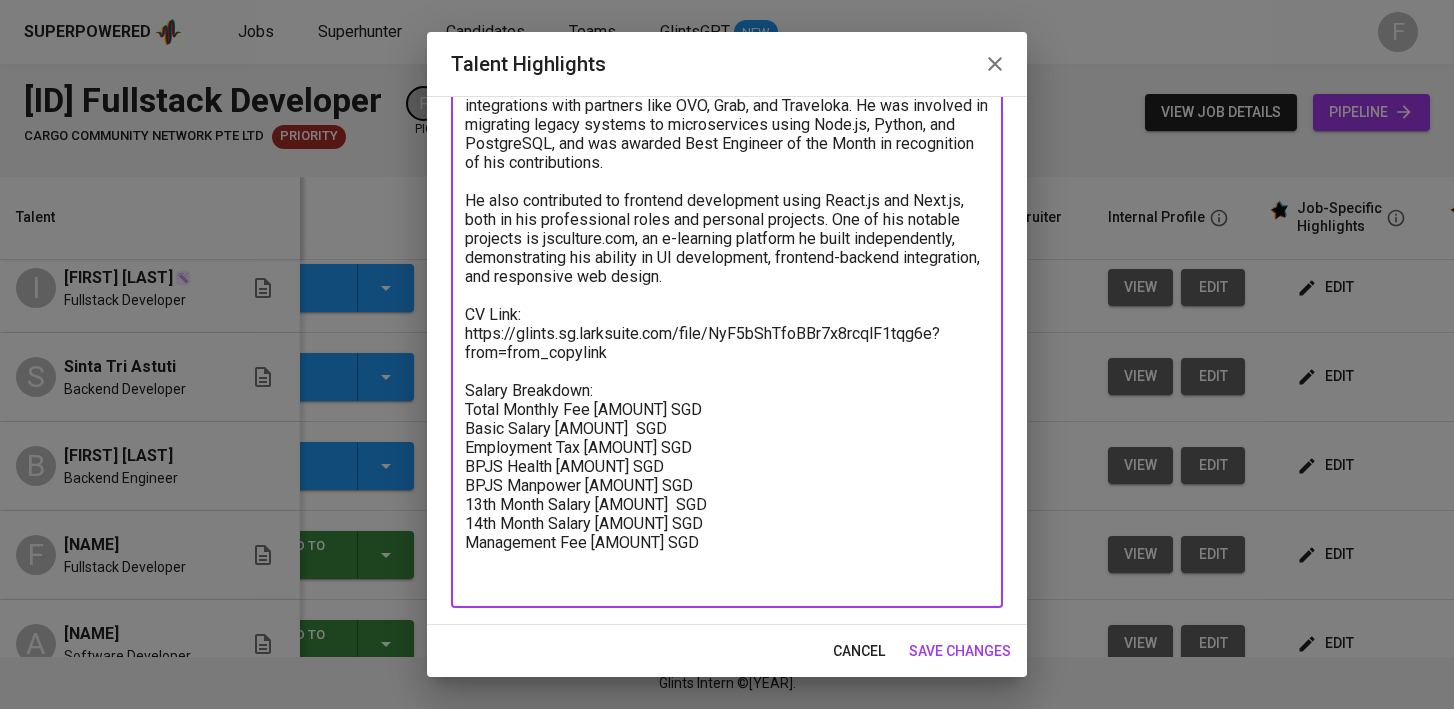 click at bounding box center [727, 257] 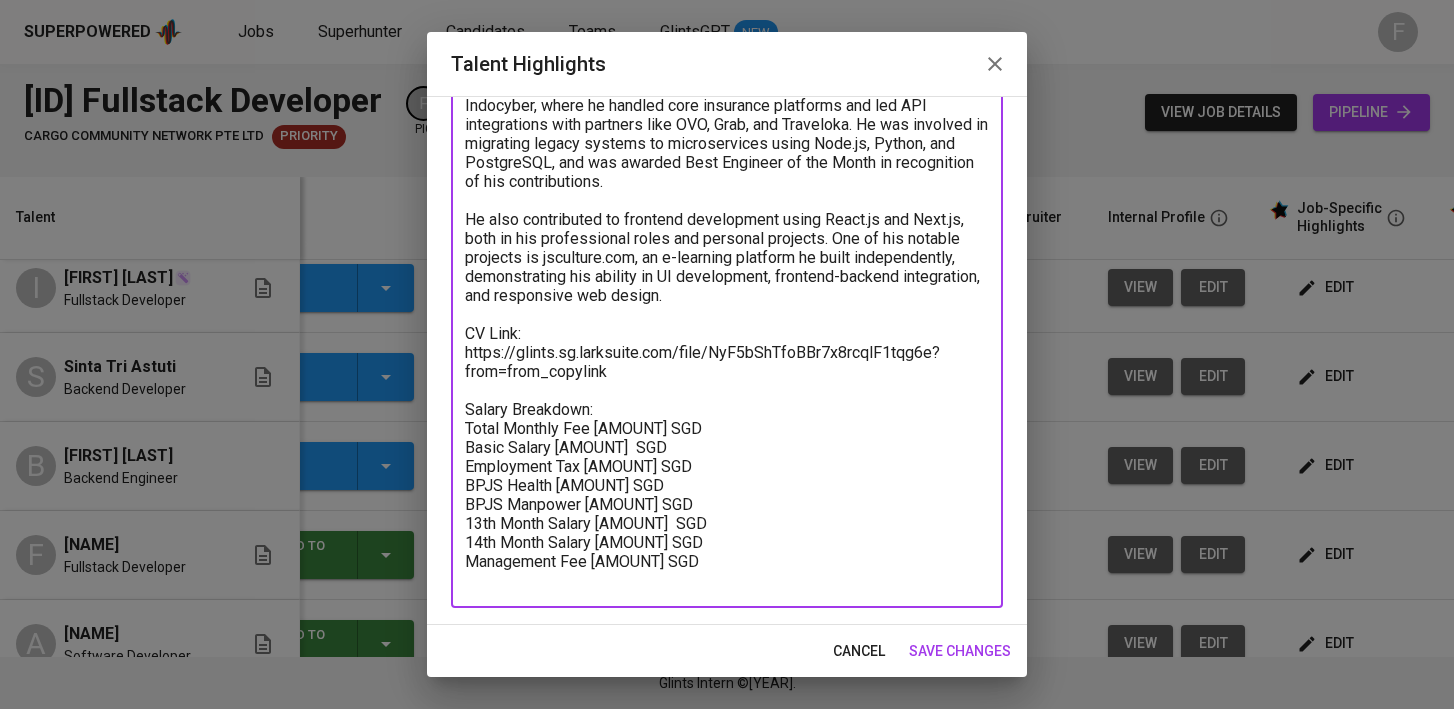 scroll, scrollTop: 284, scrollLeft: 0, axis: vertical 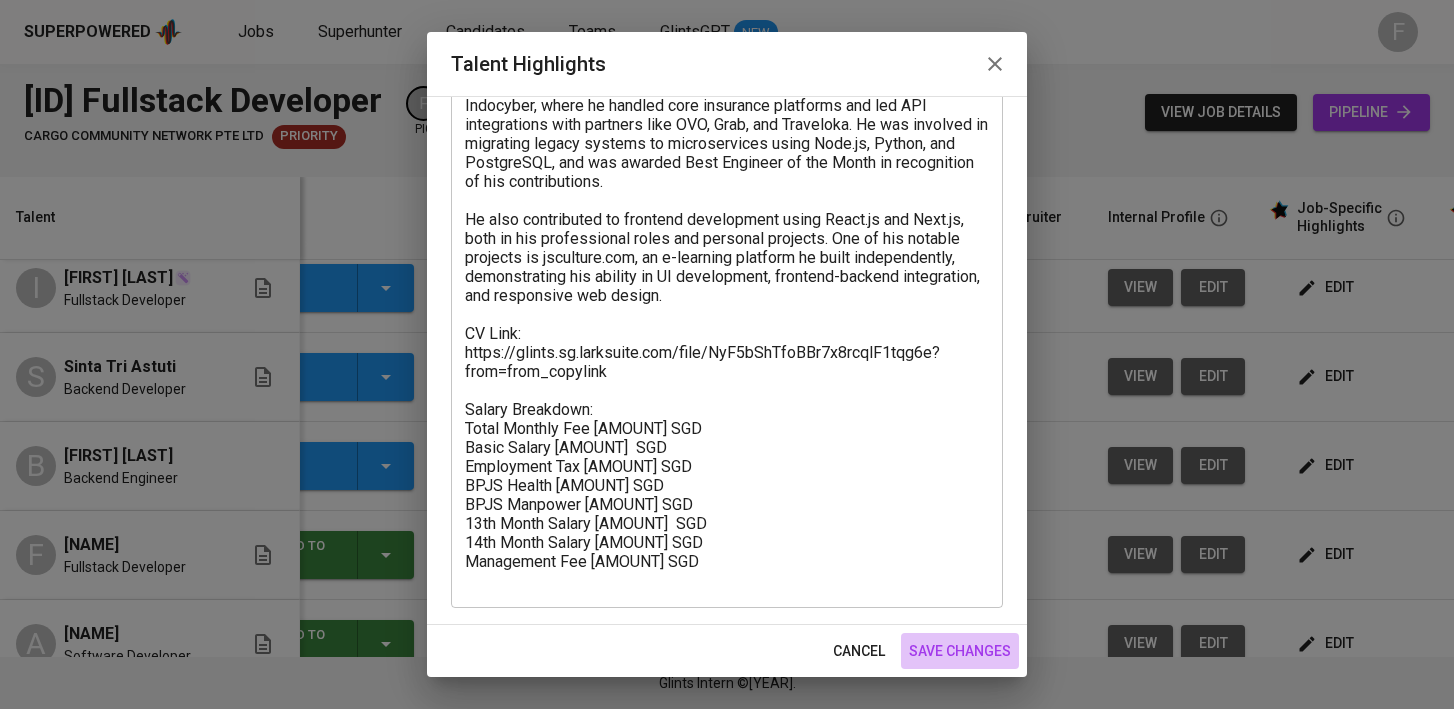 click on "save changes" at bounding box center [960, 651] 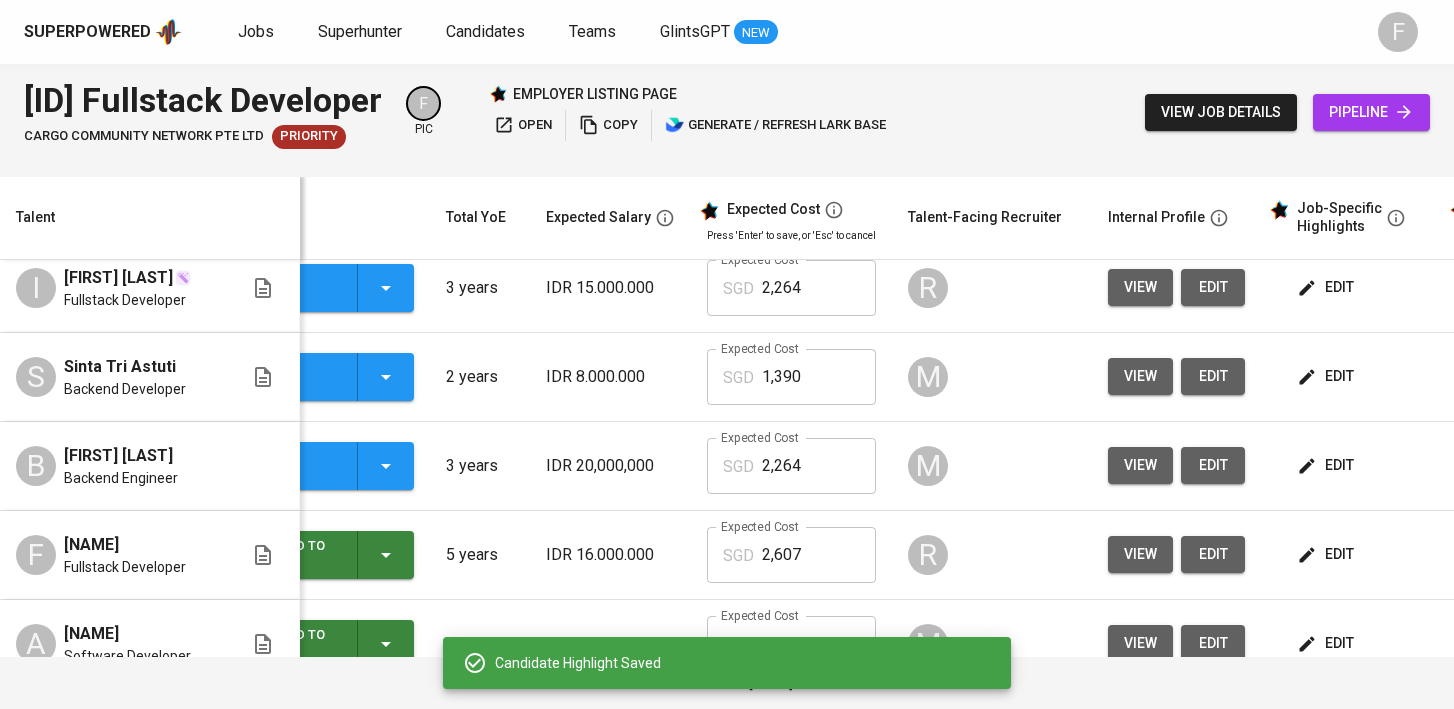 scroll, scrollTop: 202, scrollLeft: 19, axis: both 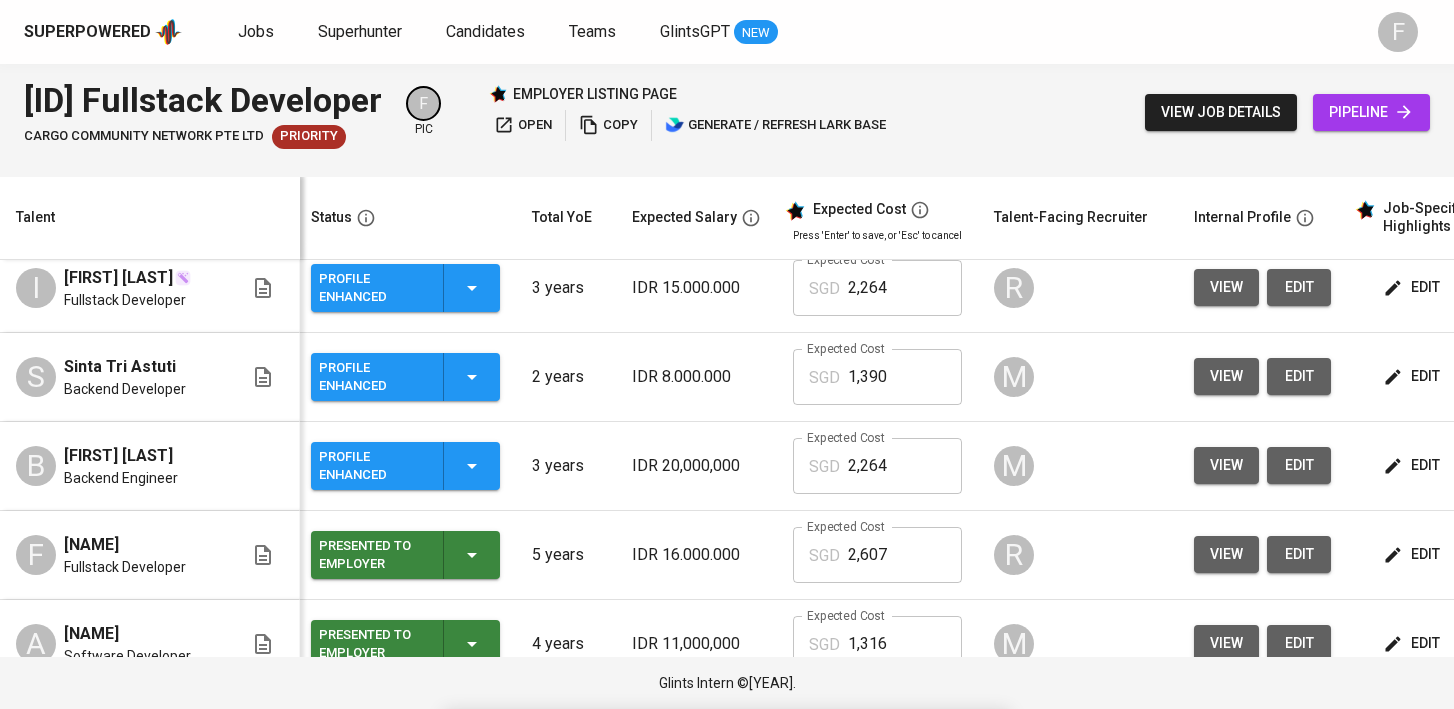 click on "Profile Enhanced" at bounding box center [405, 466] 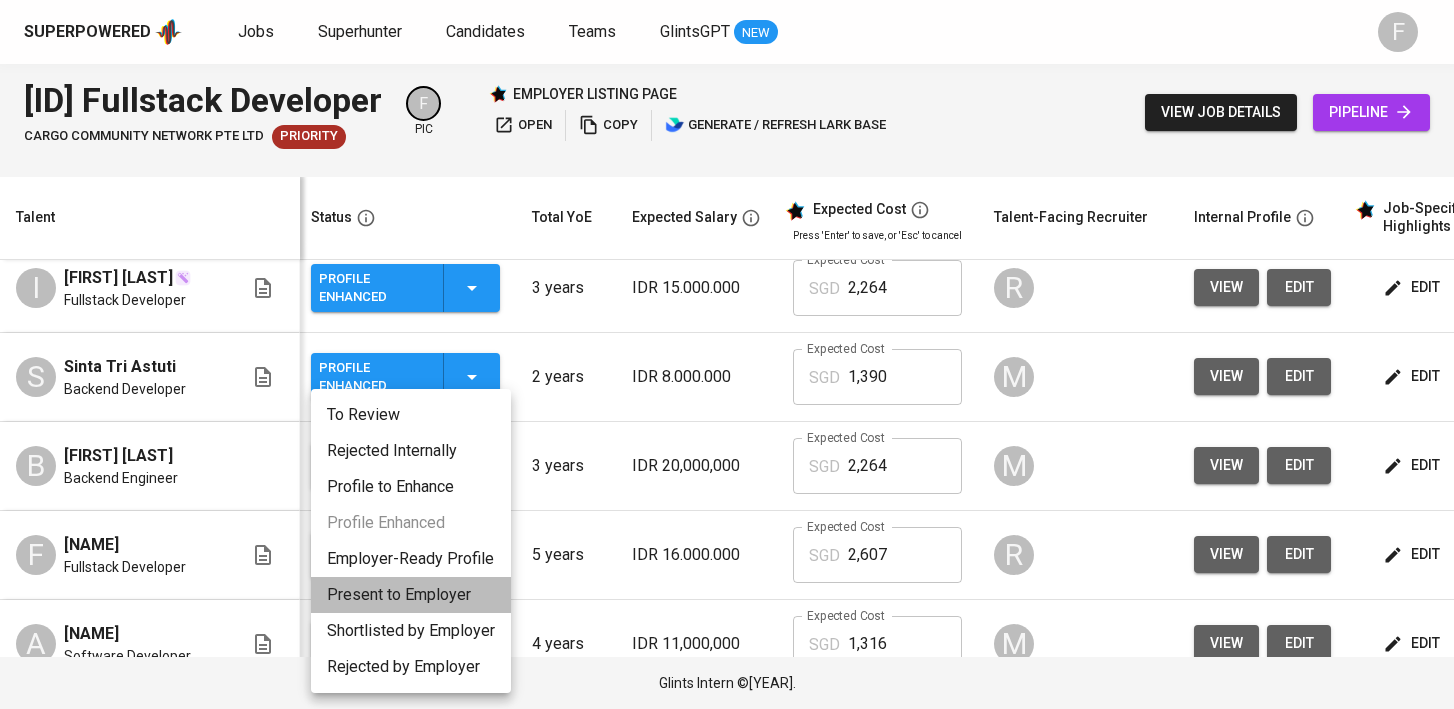click on "Present to Employer" at bounding box center [411, 595] 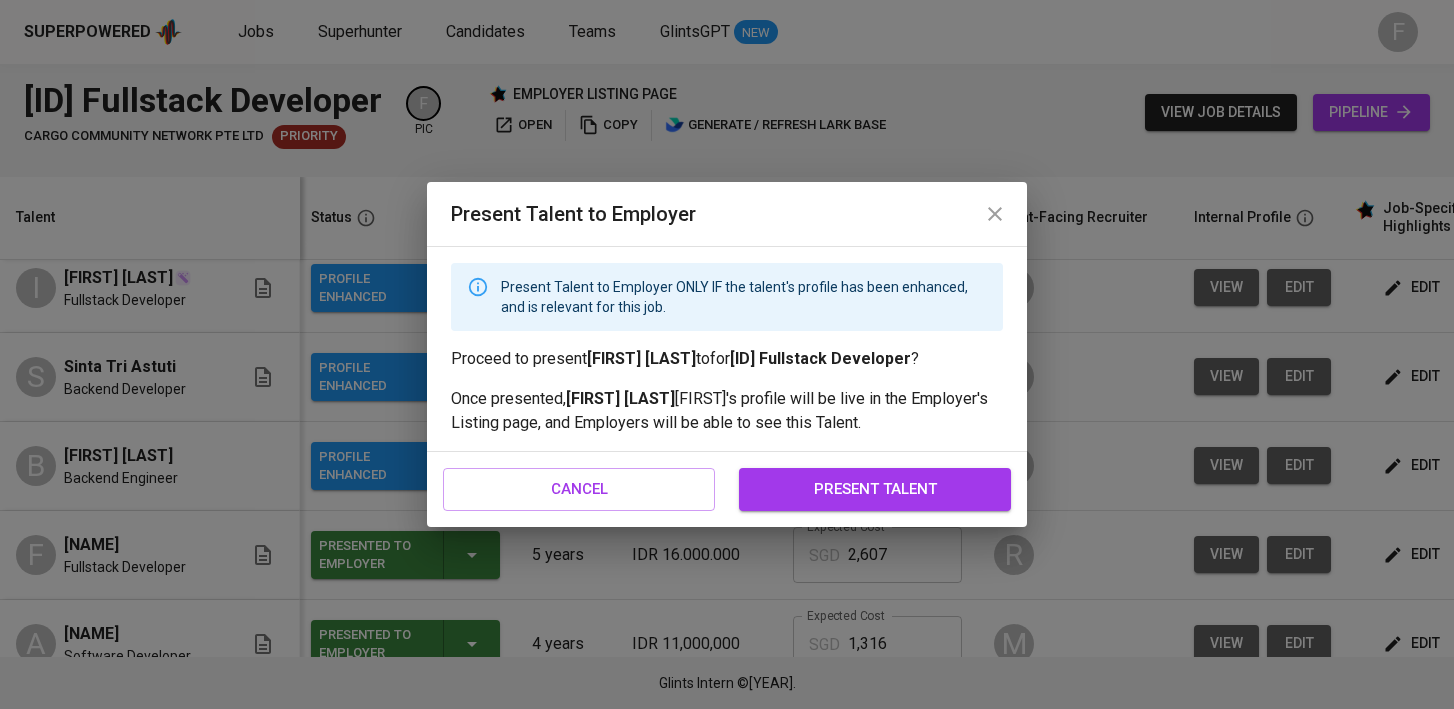 click on "cancel present talent" at bounding box center (727, 489) 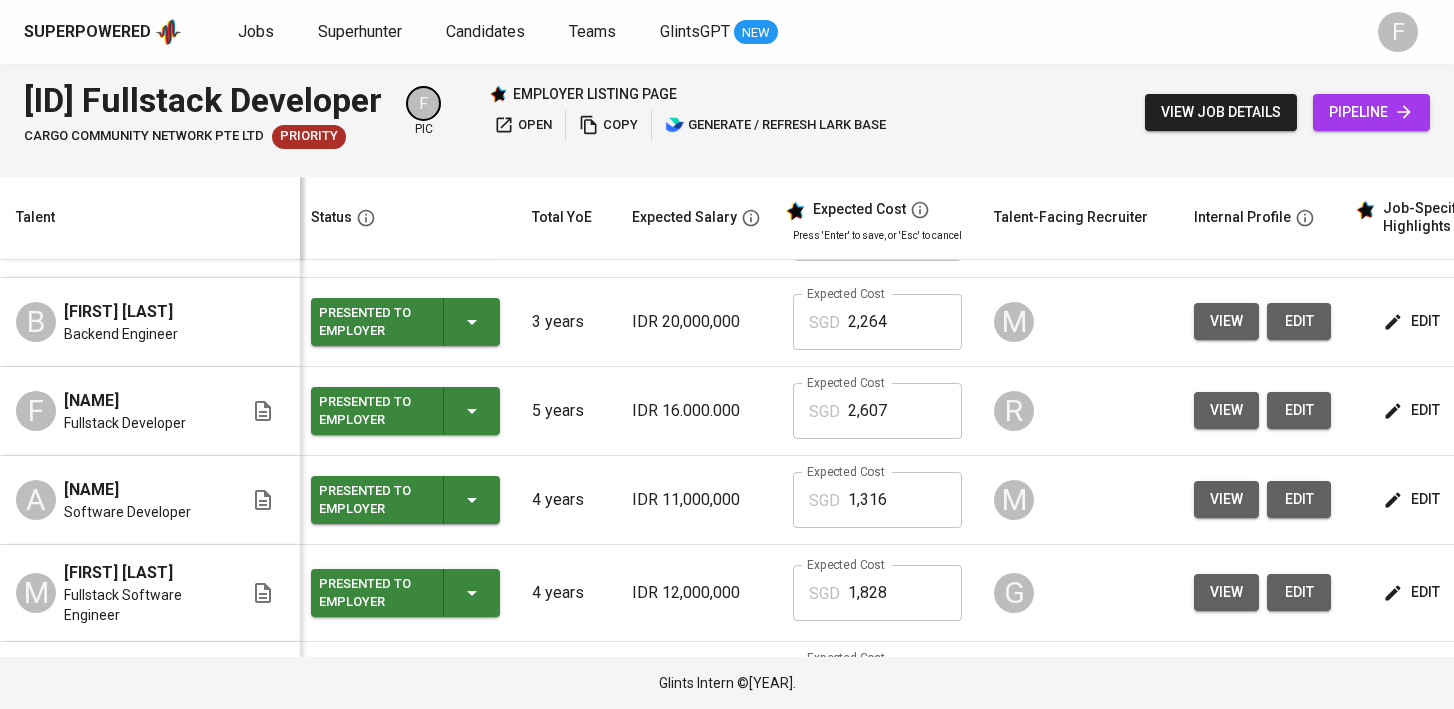 scroll, scrollTop: 337, scrollLeft: 5, axis: both 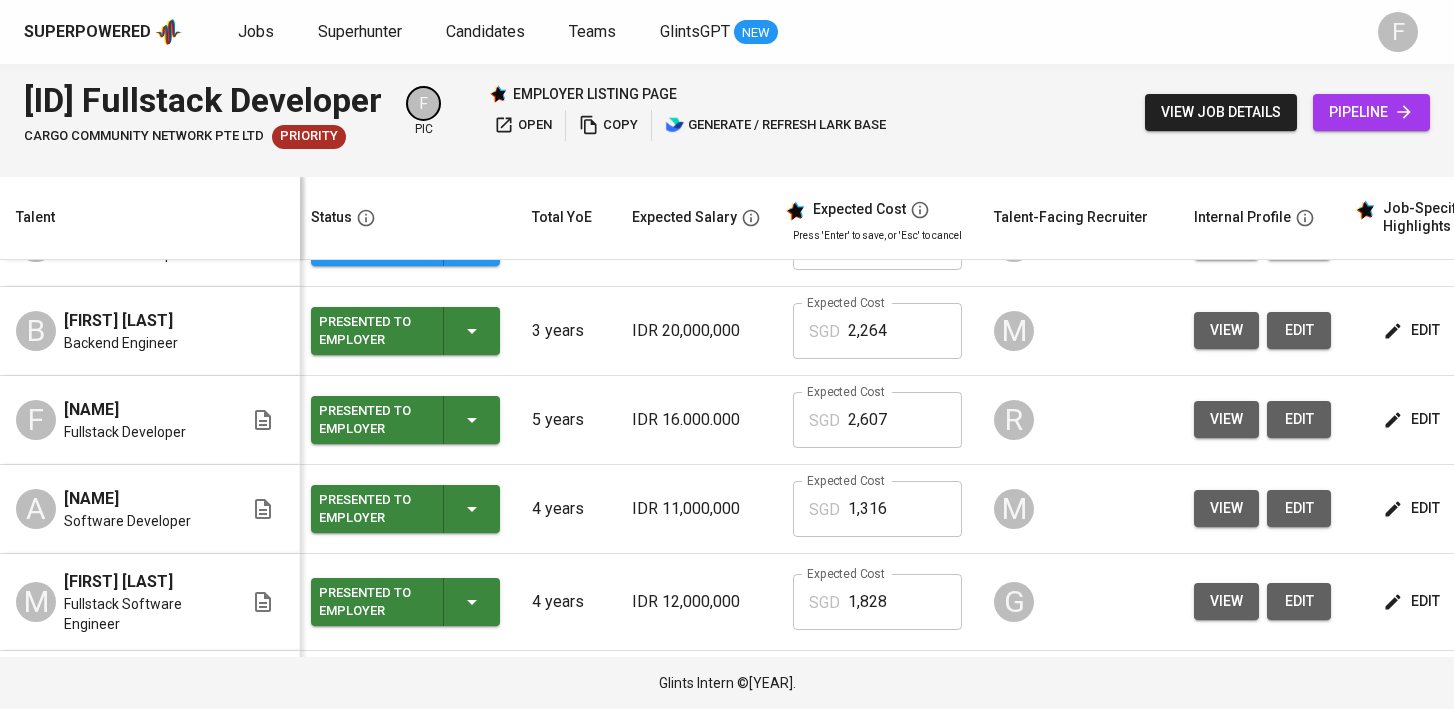 click on "Presented to Employer" at bounding box center (405, 420) 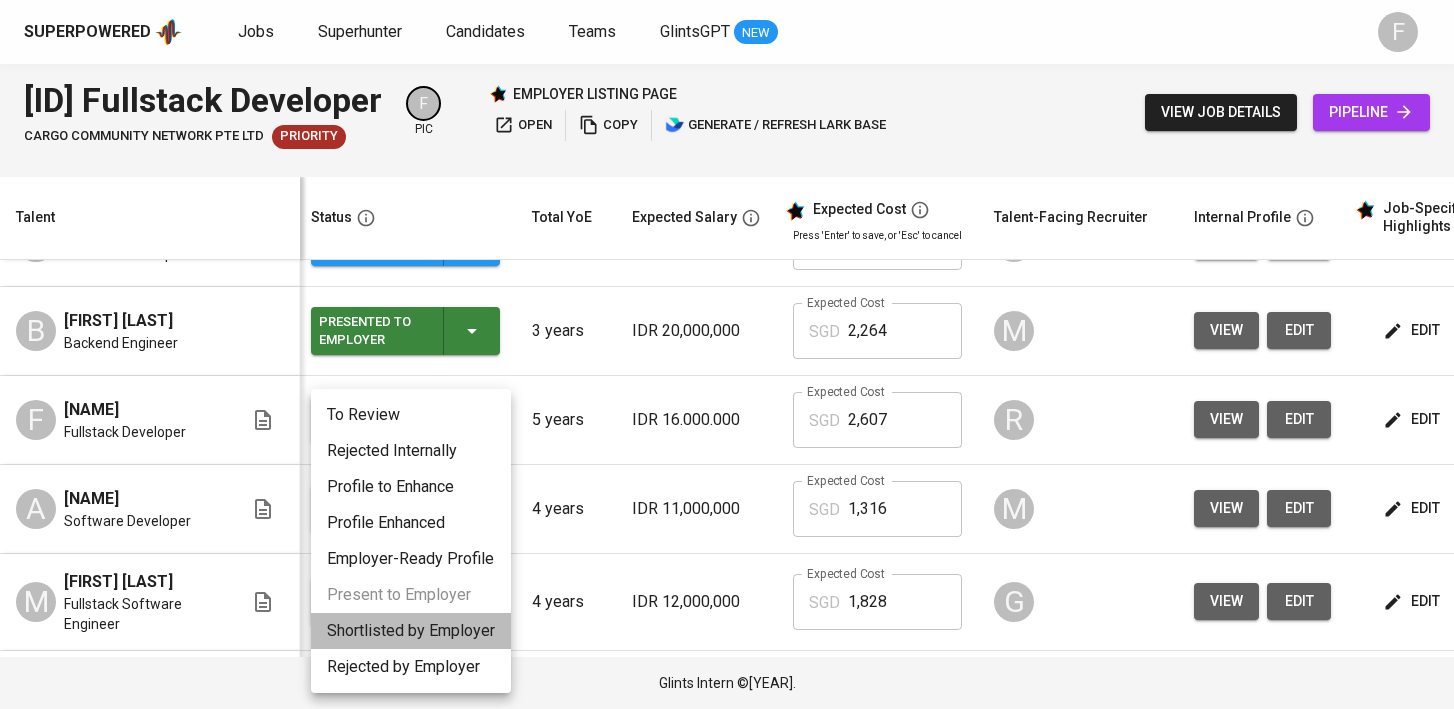 click on "Shortlisted by Employer" at bounding box center [411, 631] 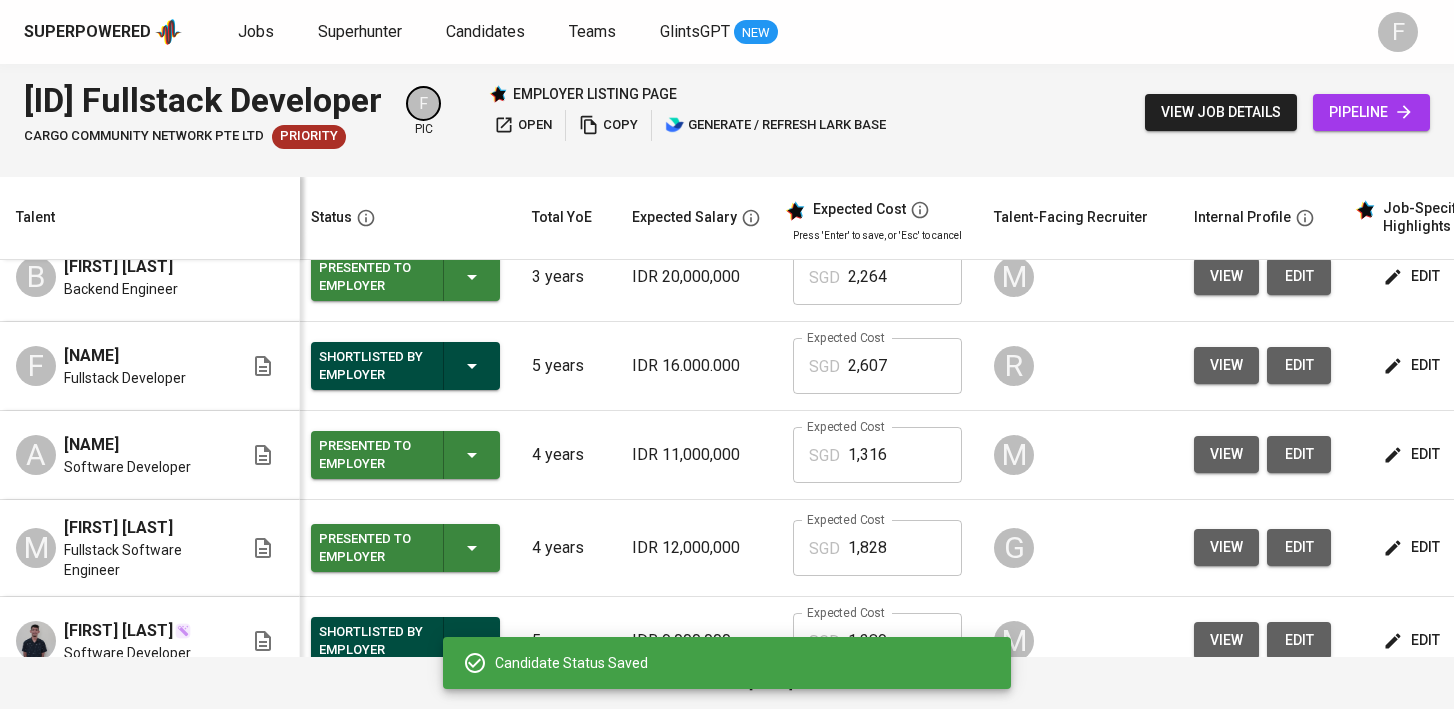 scroll, scrollTop: 392, scrollLeft: 5, axis: both 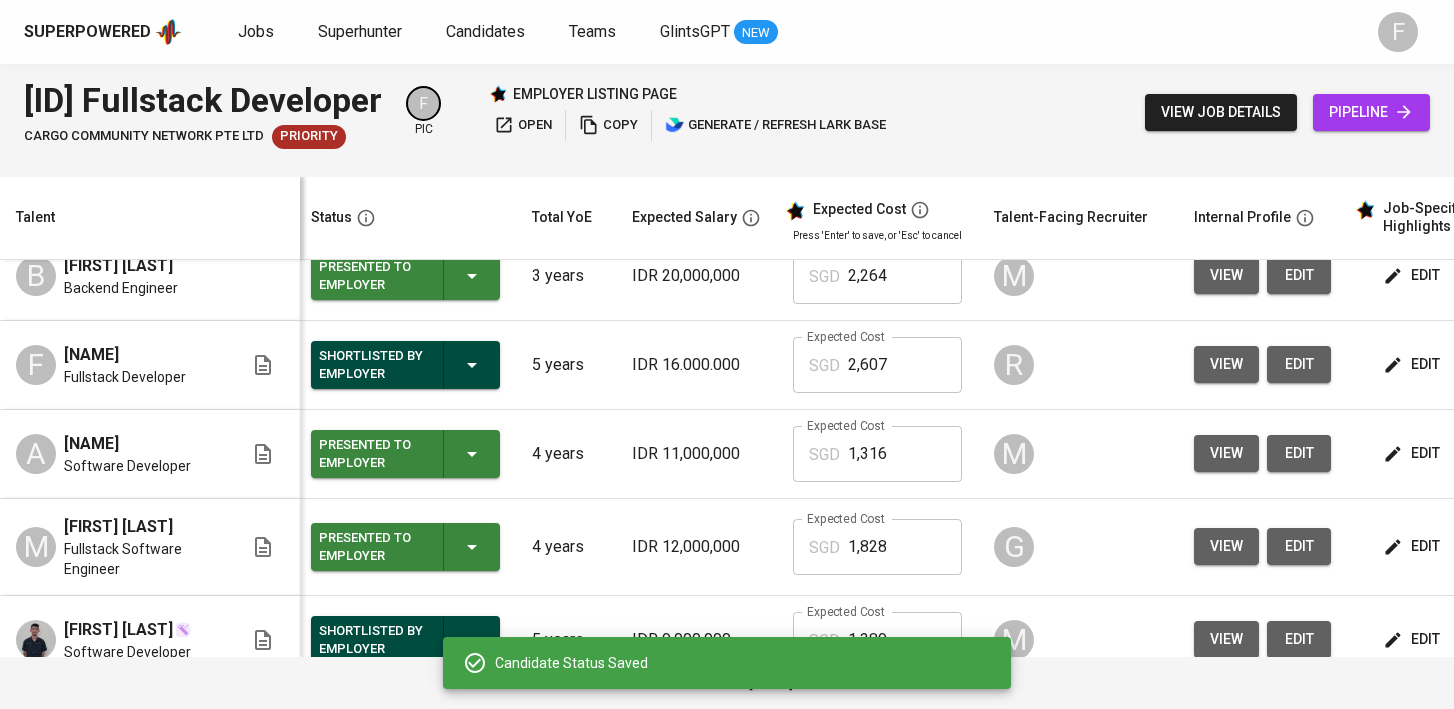 click on "Presented to Employer" at bounding box center [405, 547] 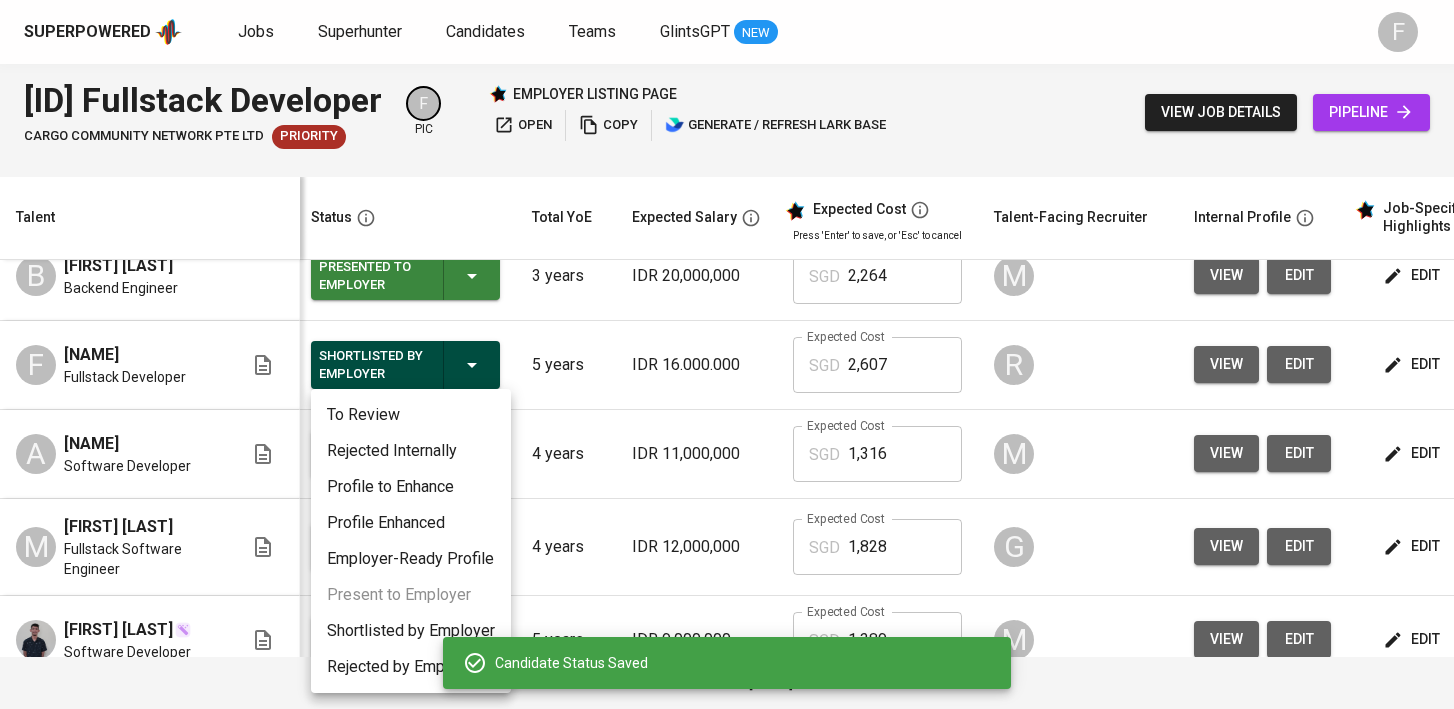click on "Shortlisted by Employer" at bounding box center [411, 631] 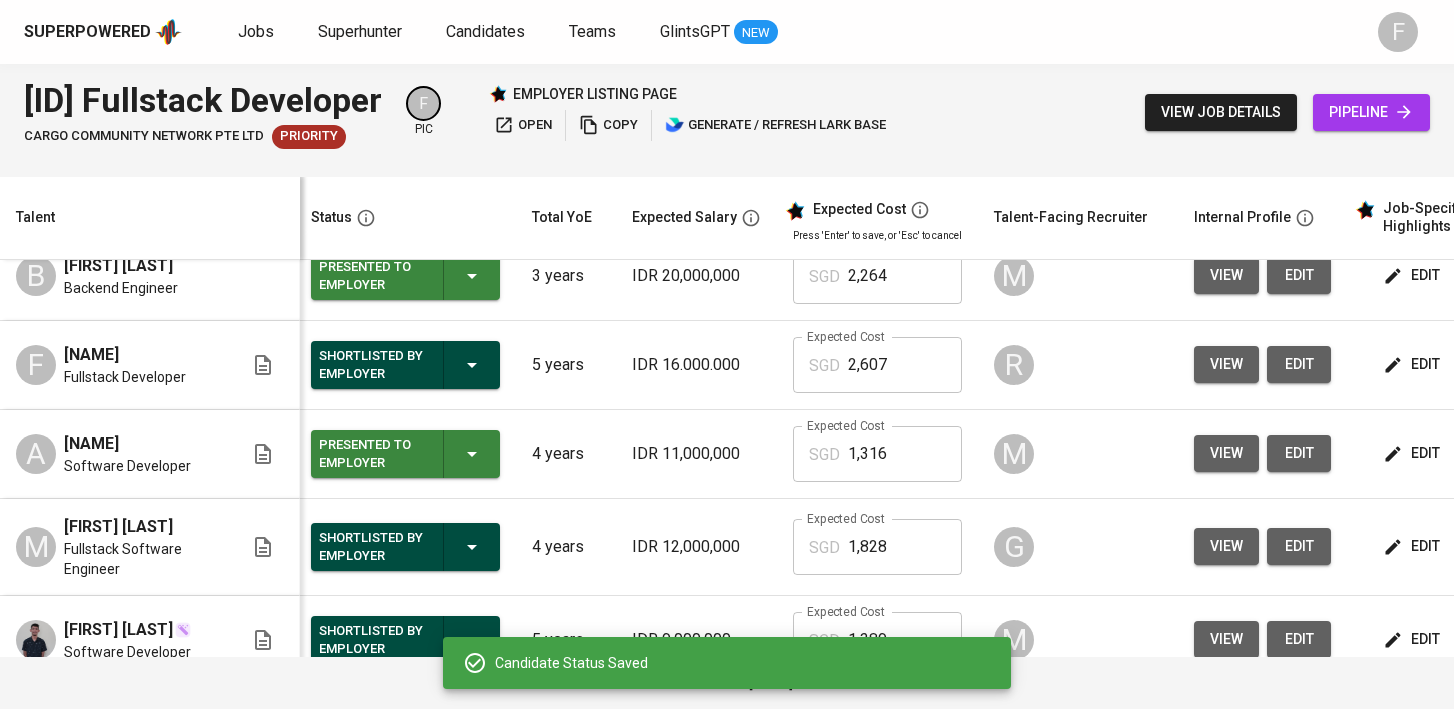 click at bounding box center [472, 454] 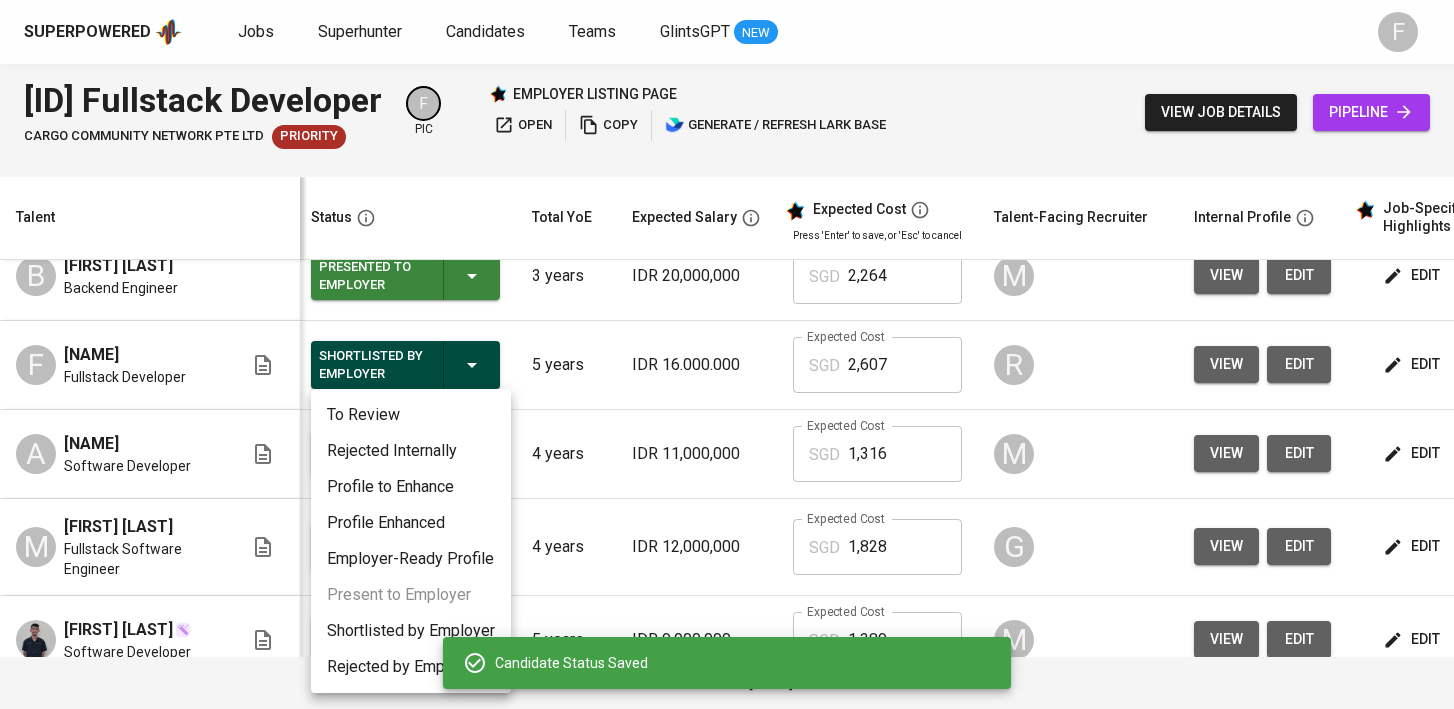 click on "Rejected Internally" at bounding box center (411, 451) 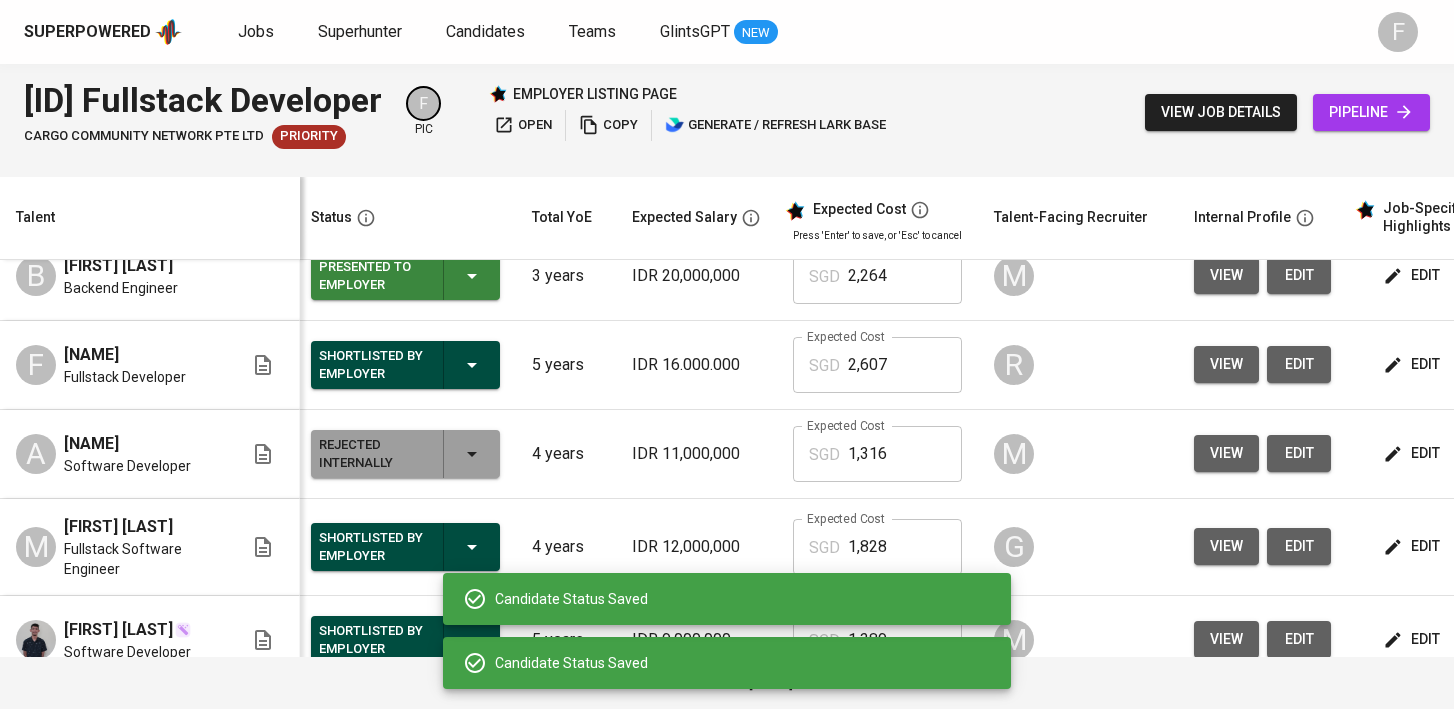 click at bounding box center [472, 454] 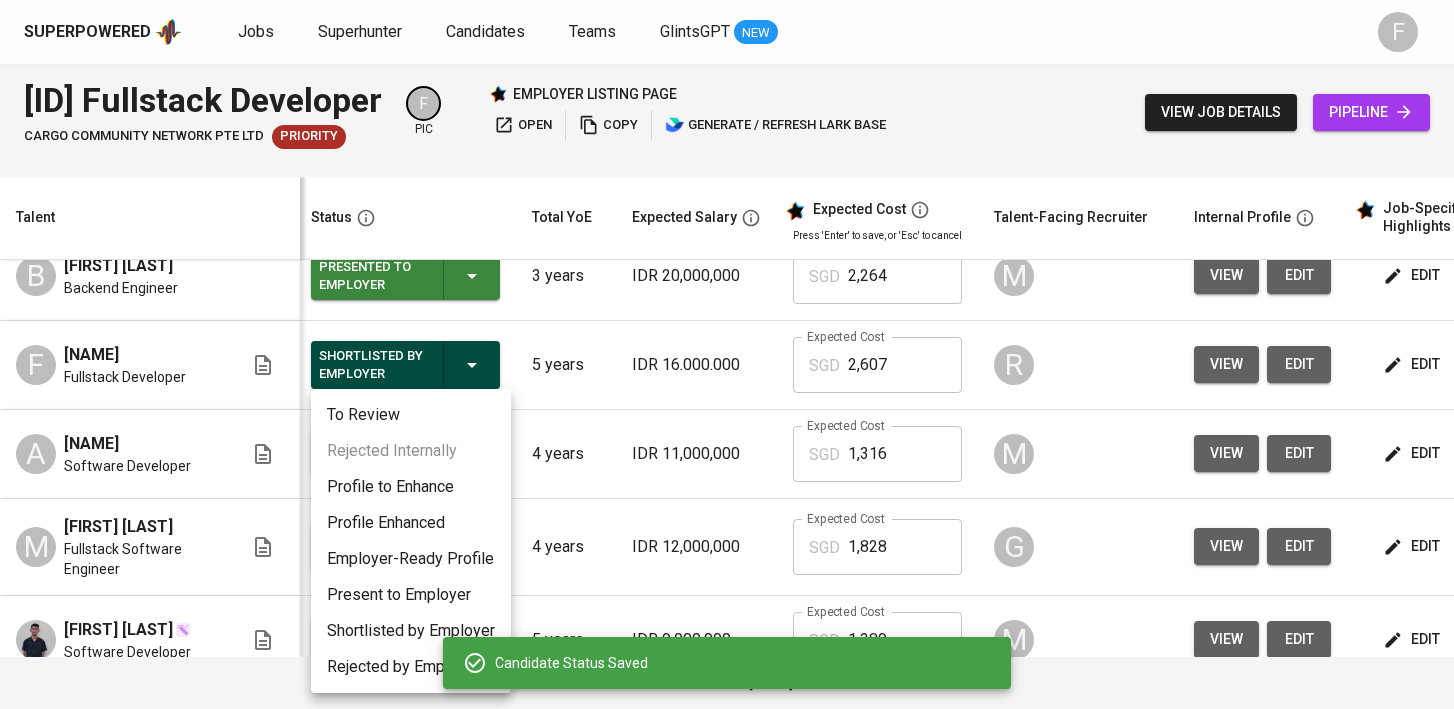click on "Rejected by Employer" at bounding box center (411, 667) 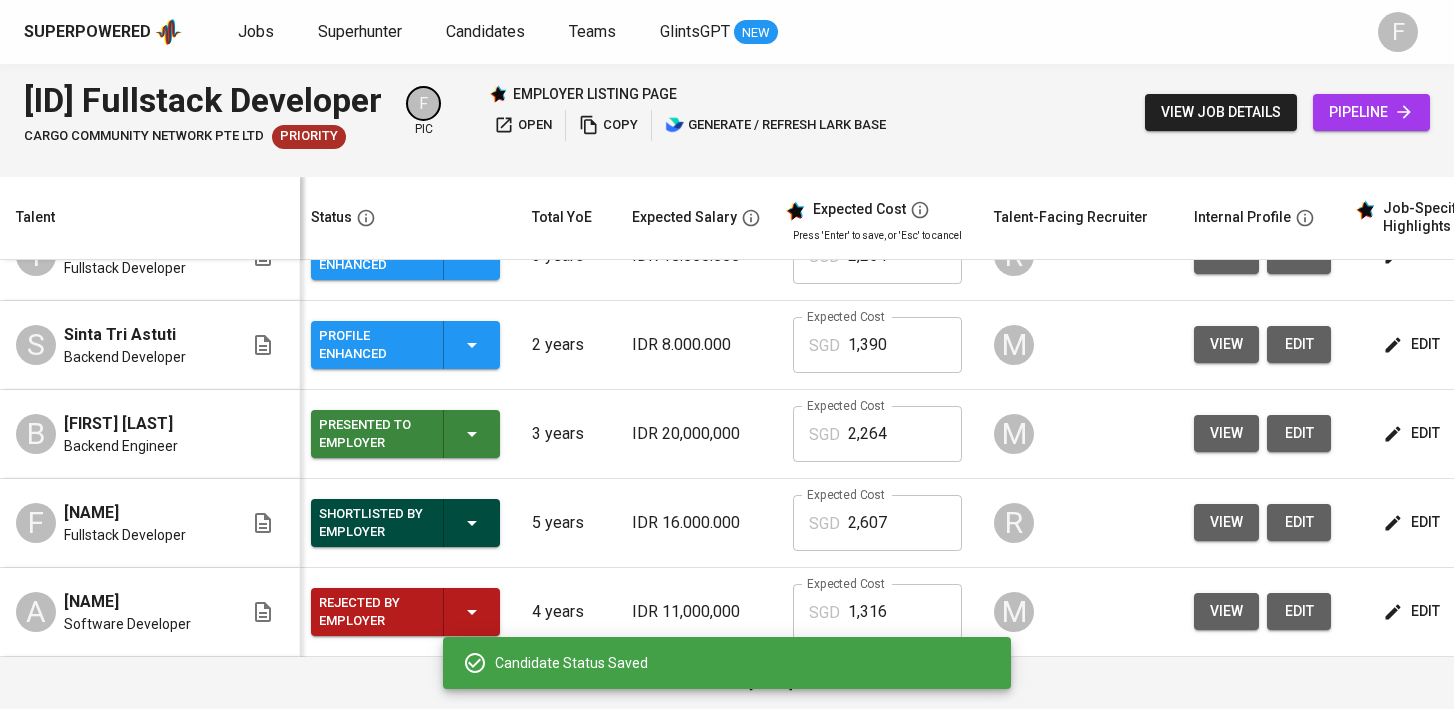 scroll, scrollTop: 234, scrollLeft: 65, axis: both 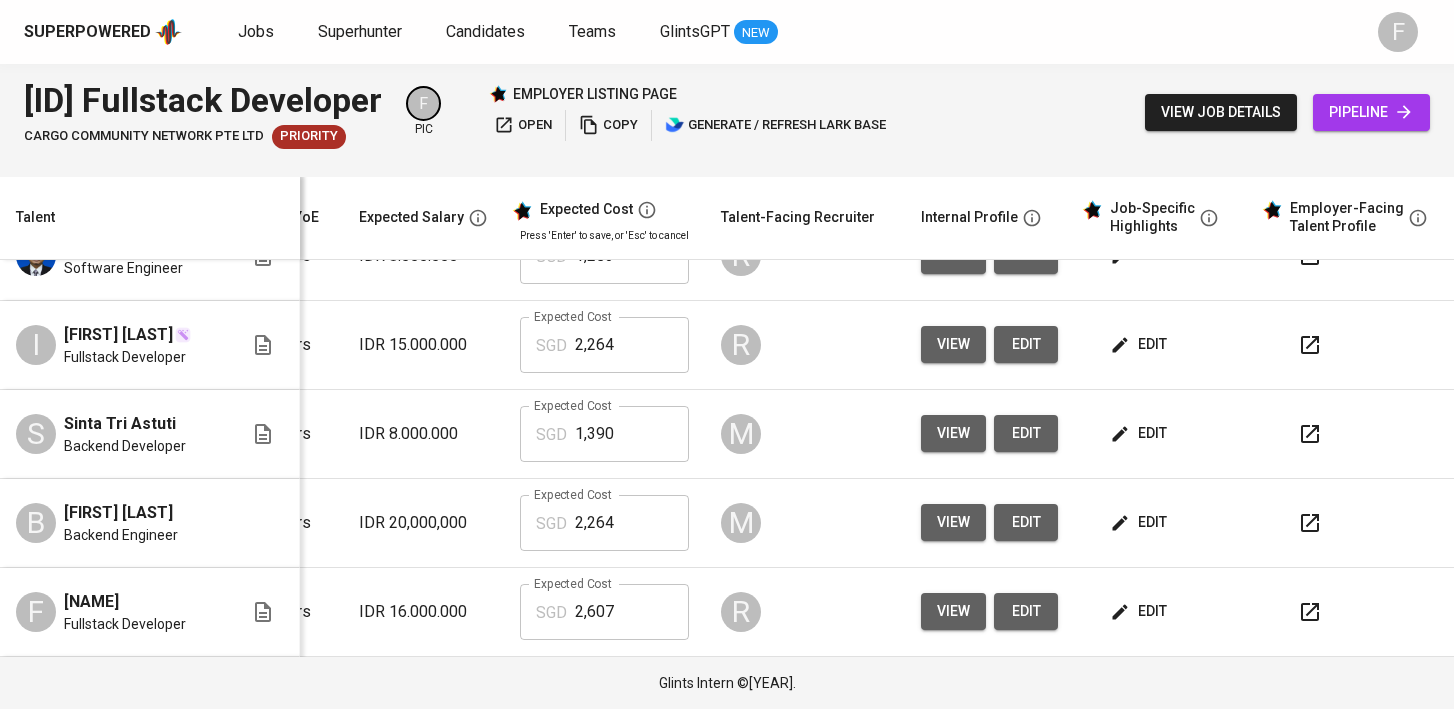 click at bounding box center [1310, 434] 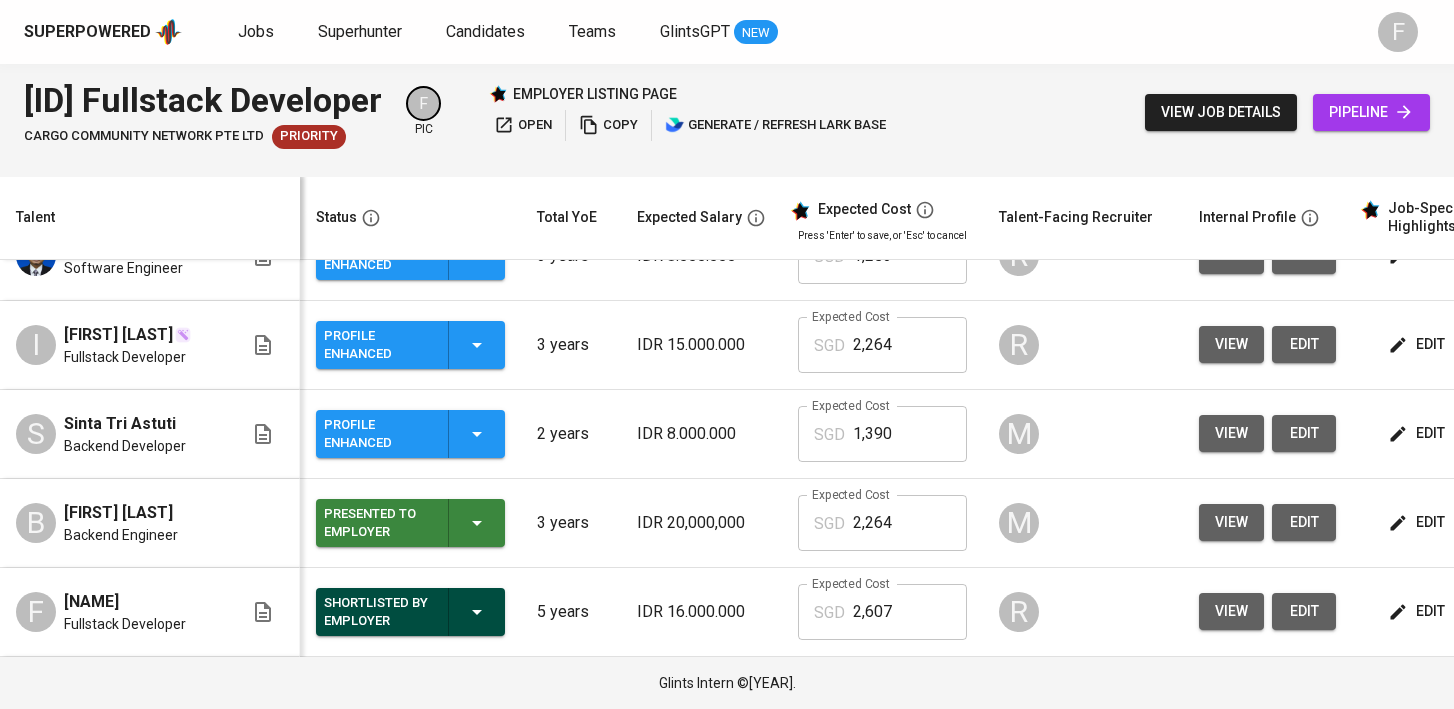 scroll, scrollTop: 0, scrollLeft: 0, axis: both 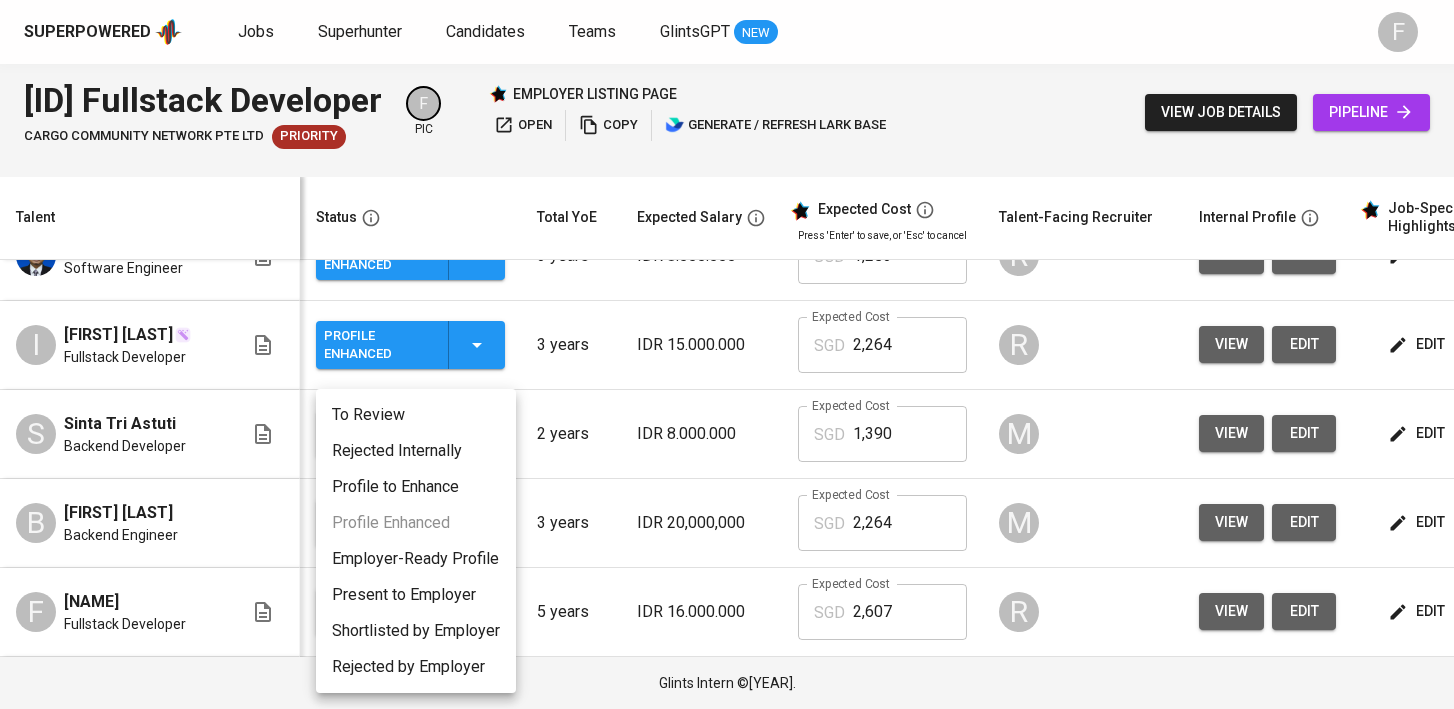 click on "Profile to Enhance" at bounding box center (416, 487) 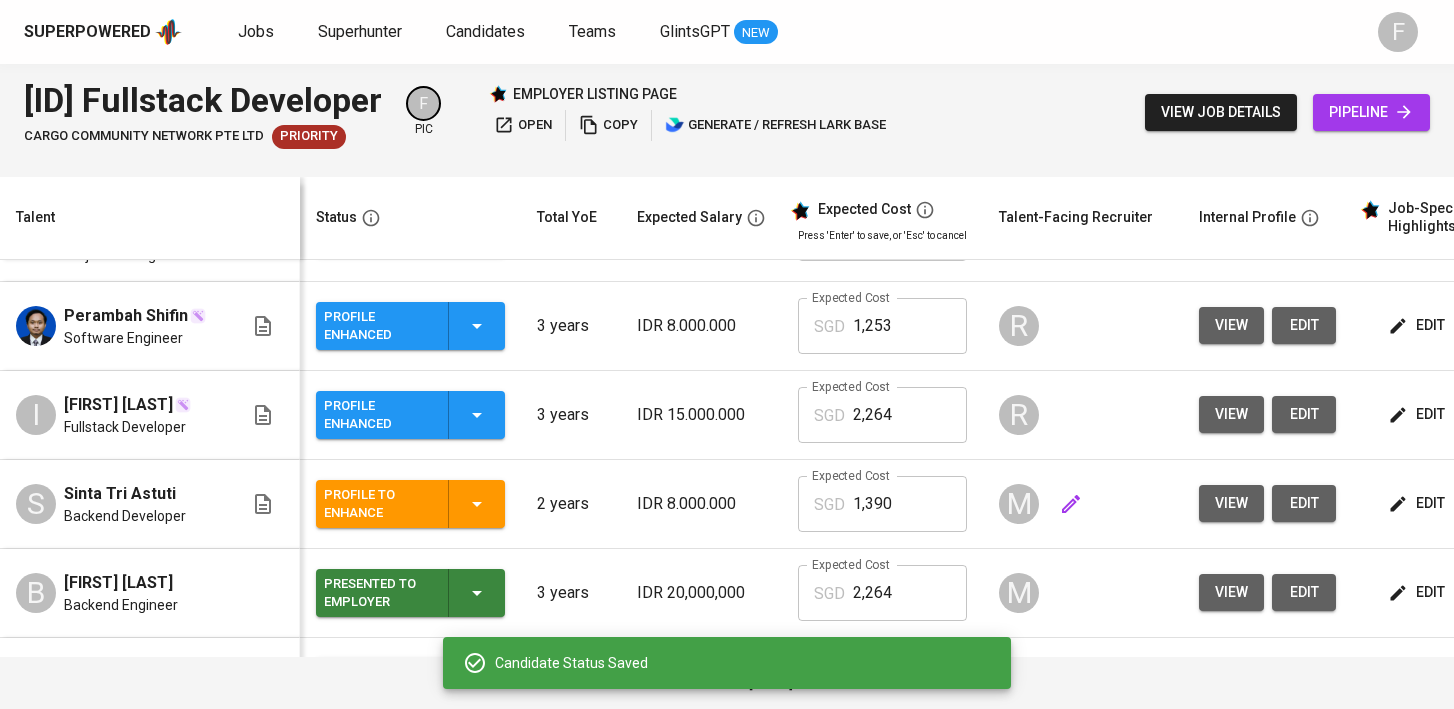 scroll, scrollTop: 75, scrollLeft: 69, axis: both 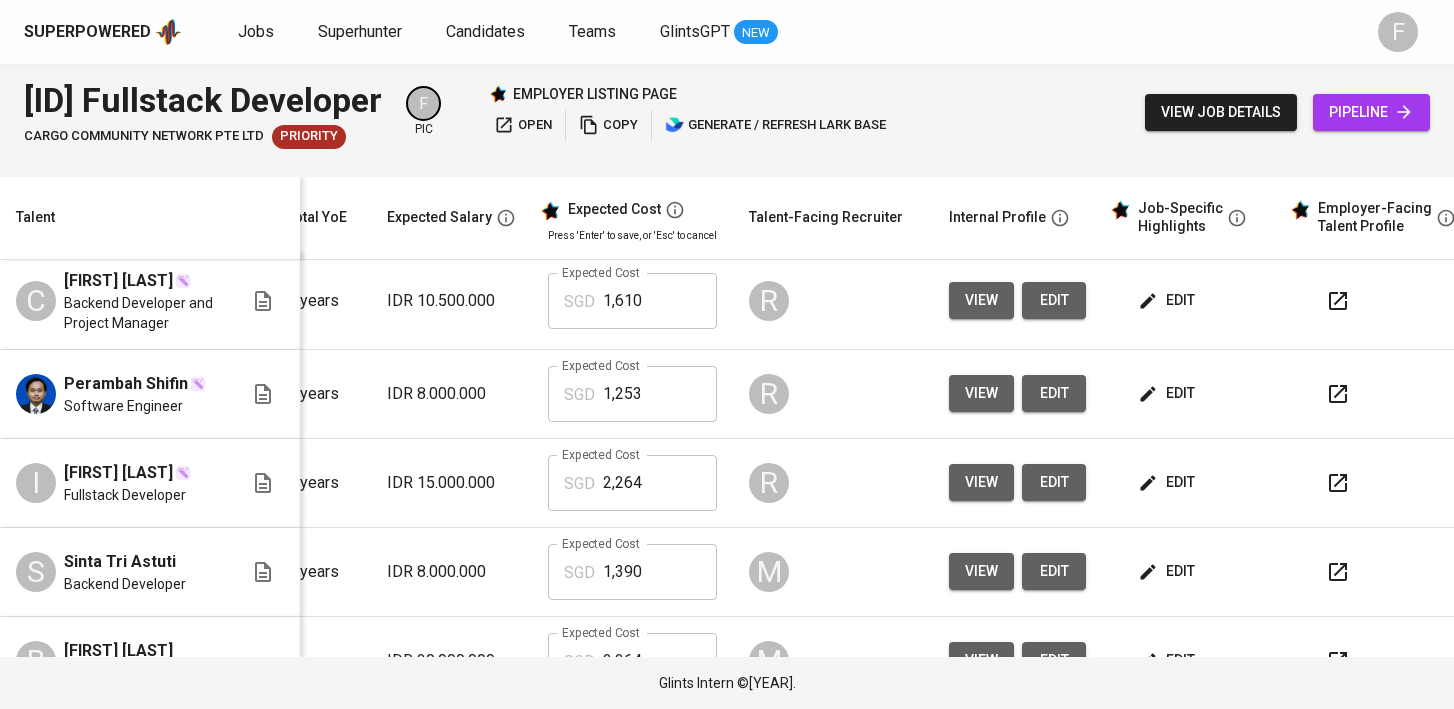 click at bounding box center (1338, 483) 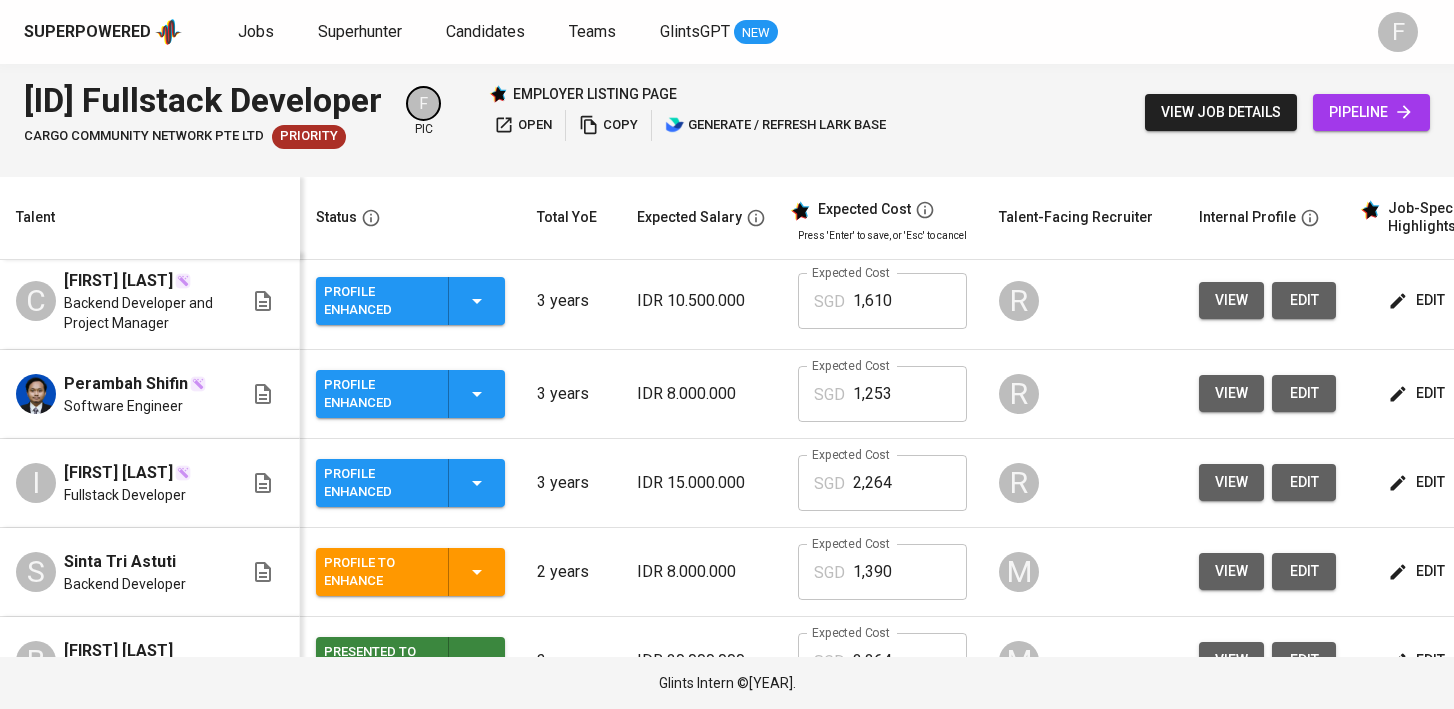 scroll, scrollTop: 7, scrollLeft: 71, axis: both 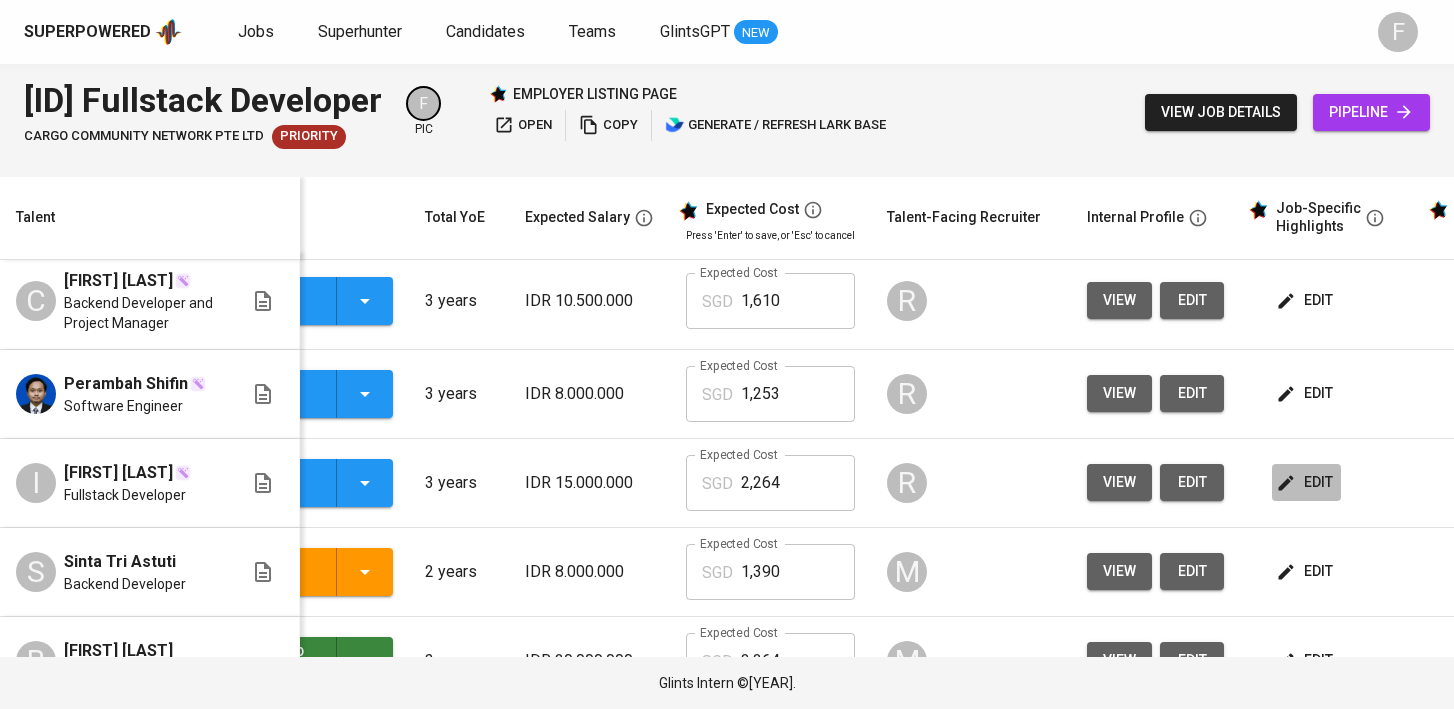click on "edit" at bounding box center [1306, 482] 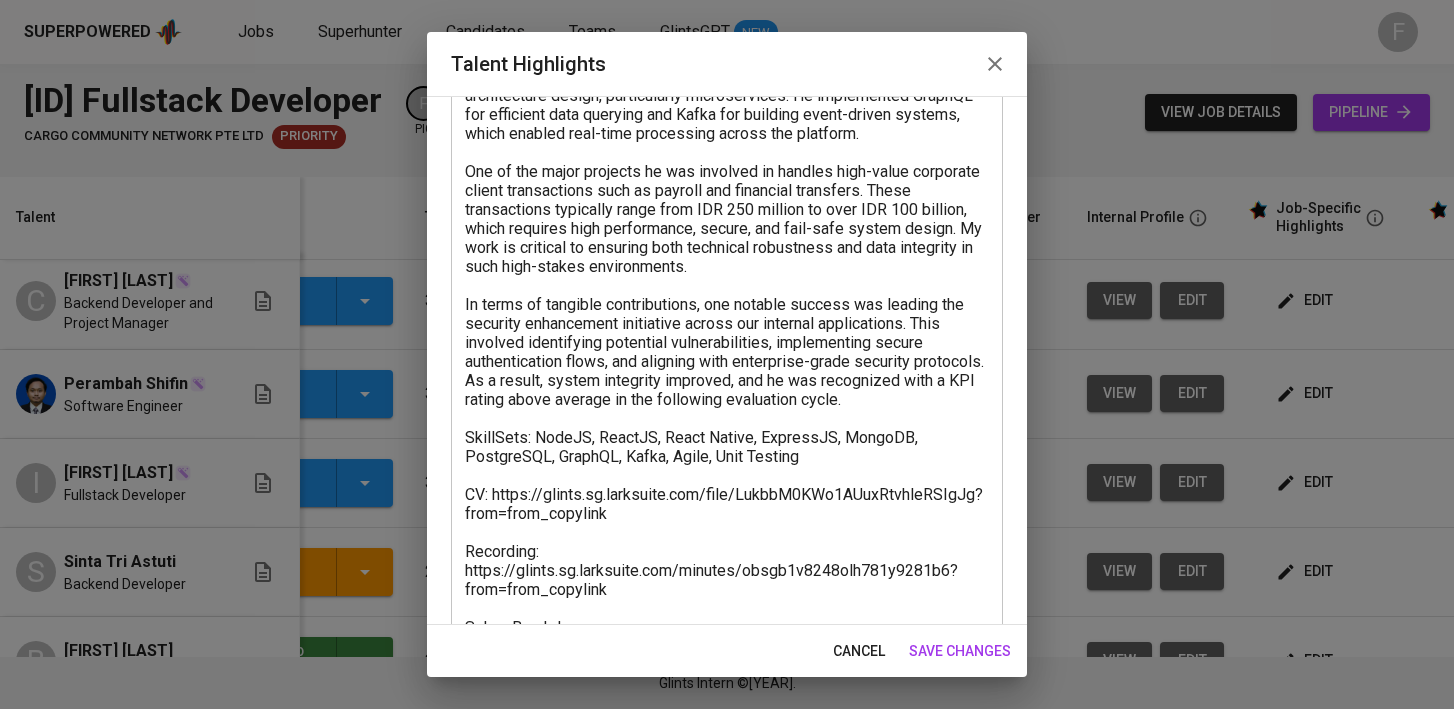 scroll, scrollTop: 531, scrollLeft: 0, axis: vertical 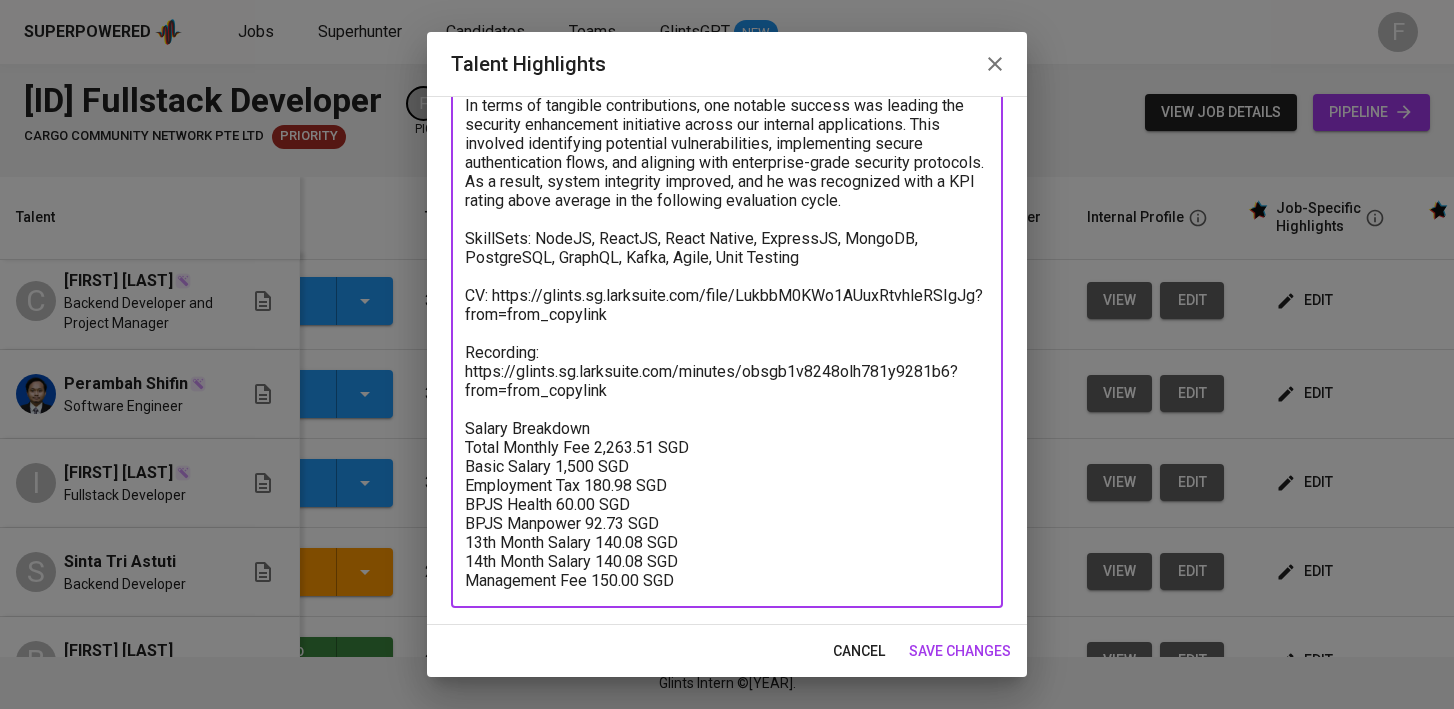 drag, startPoint x: 625, startPoint y: 391, endPoint x: 449, endPoint y: 331, distance: 185.94623 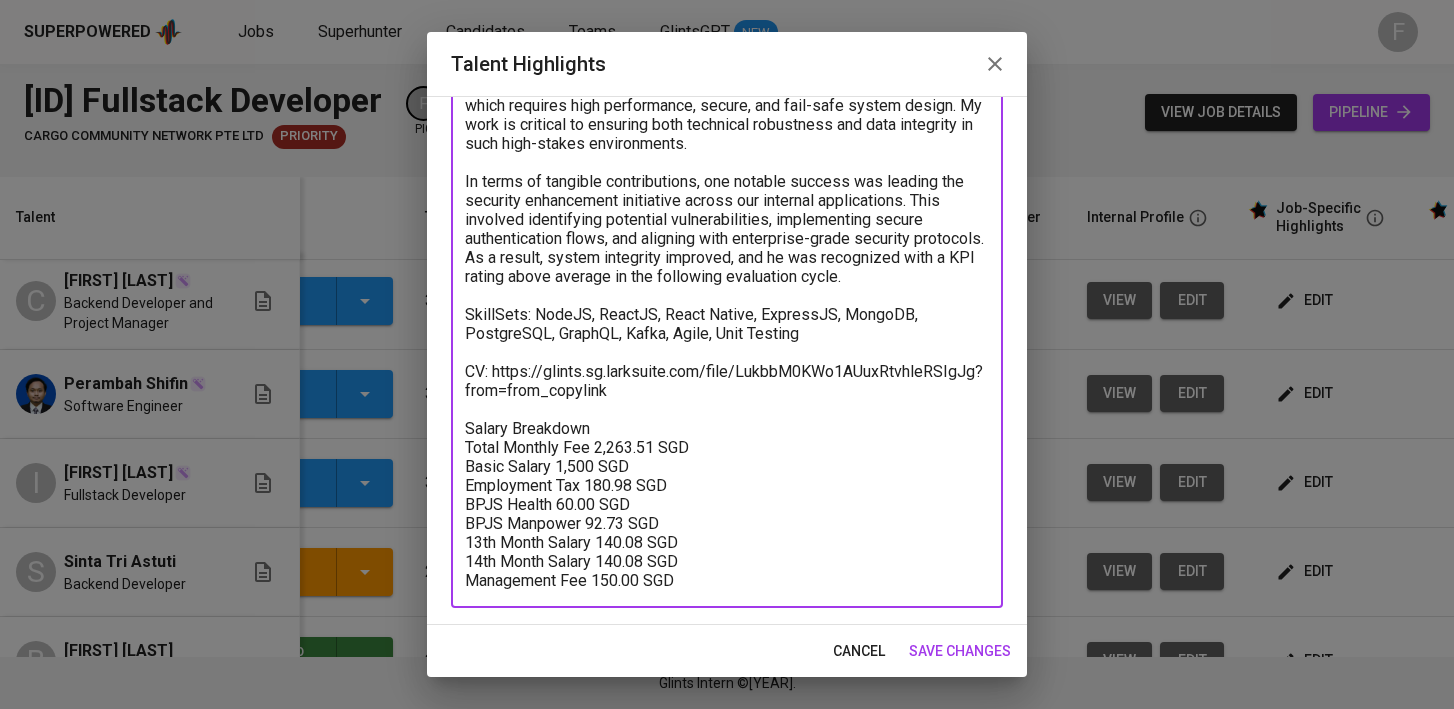 scroll, scrollTop: 455, scrollLeft: 0, axis: vertical 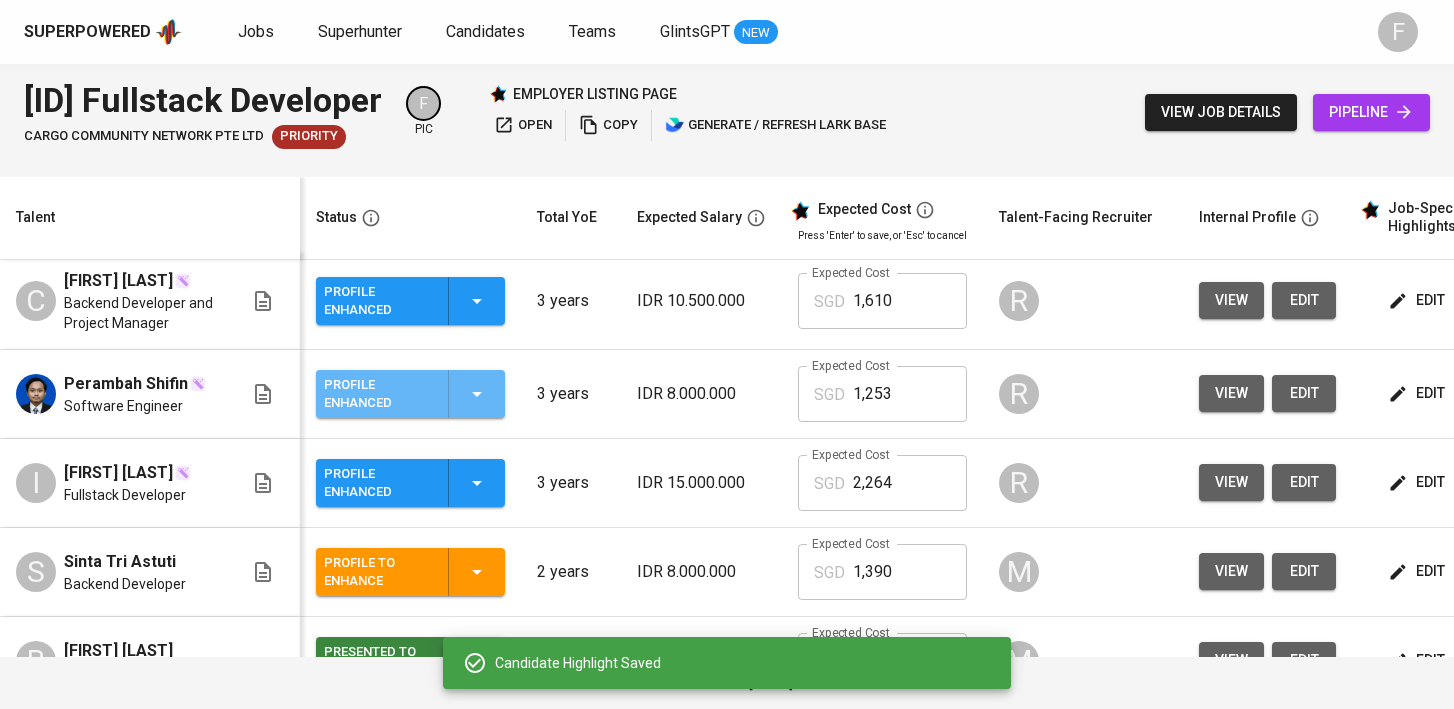 click on "Profile Enhanced" at bounding box center [410, 394] 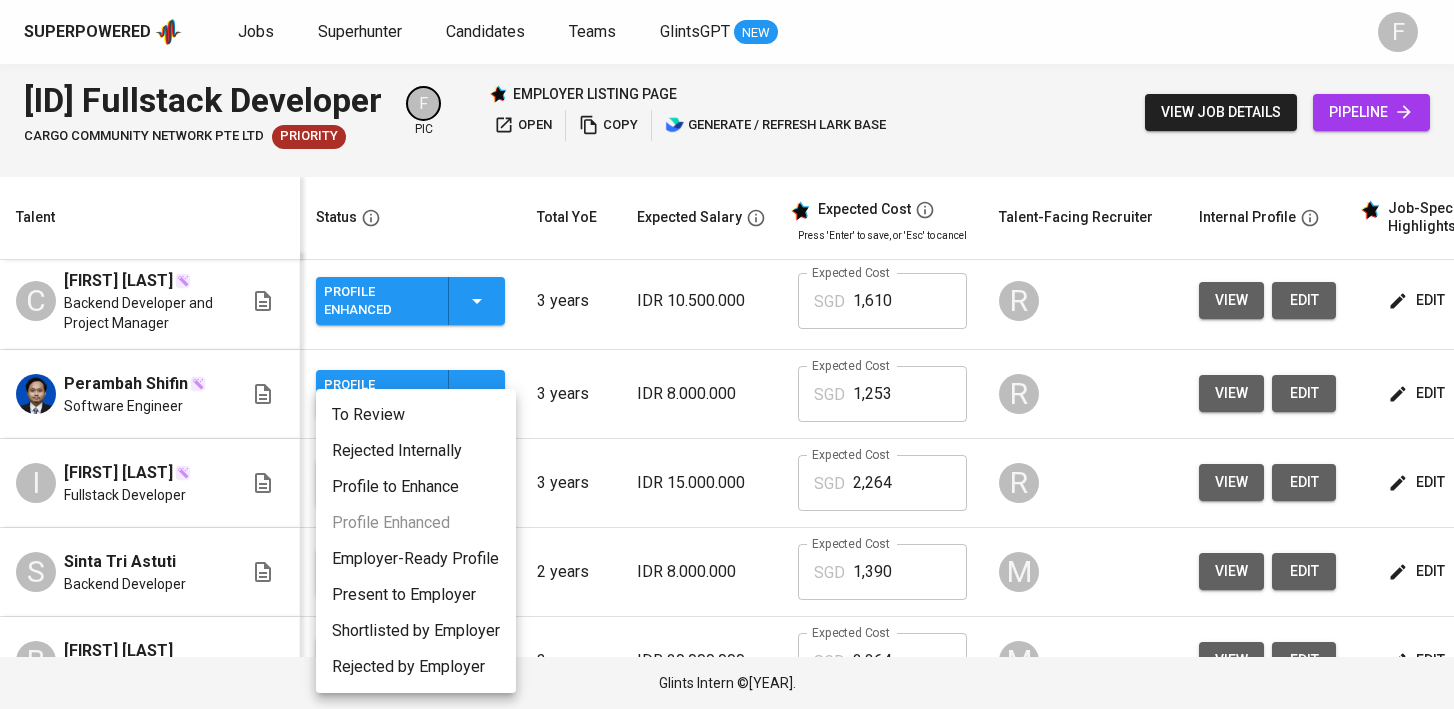click at bounding box center (727, 354) 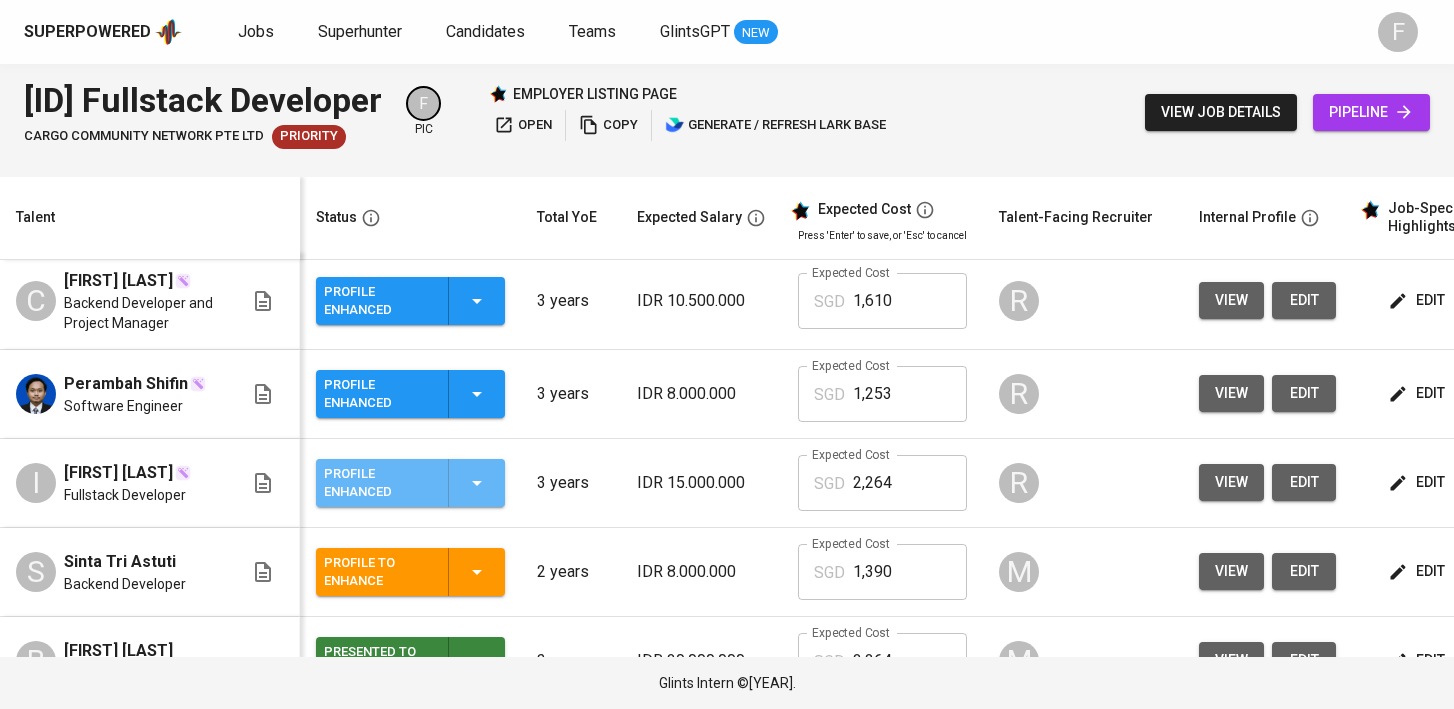 click on "Profile Enhanced" at bounding box center [410, 483] 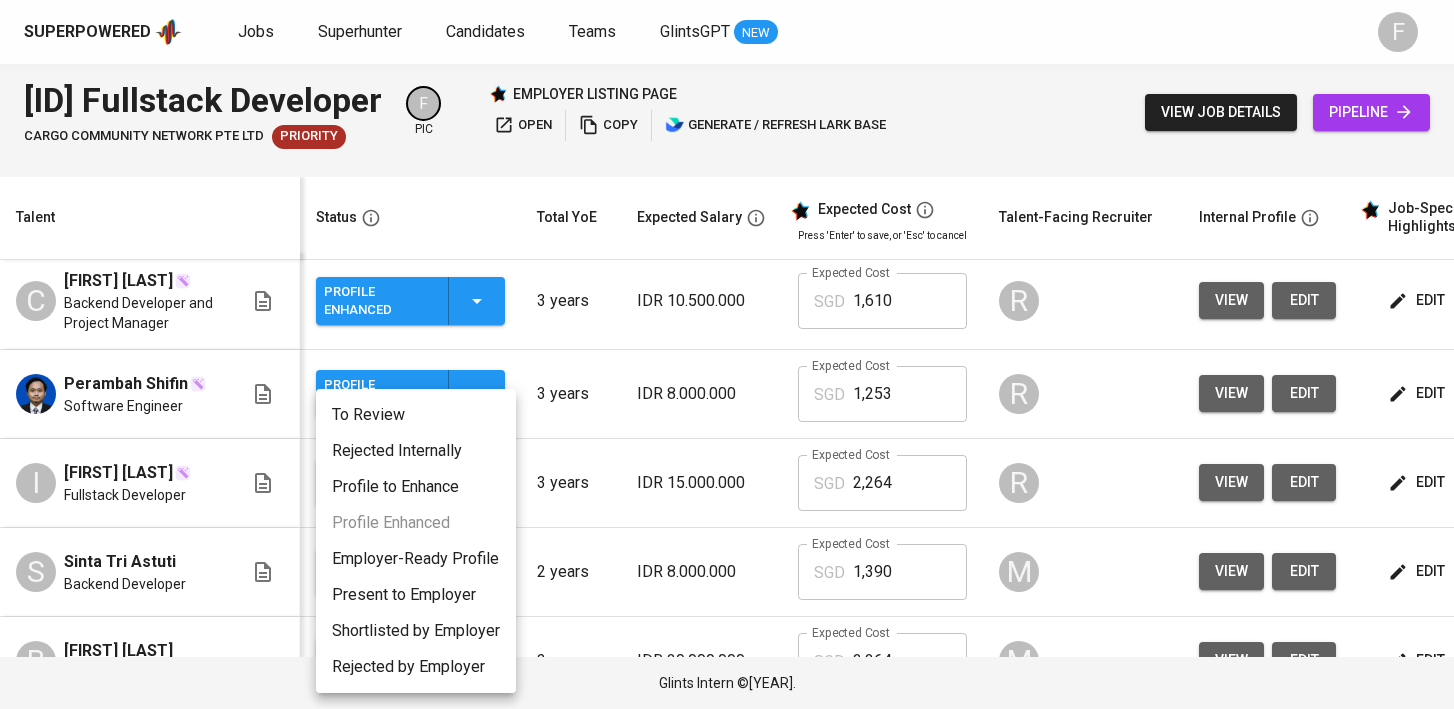 click on "Present to Employer" at bounding box center [416, 595] 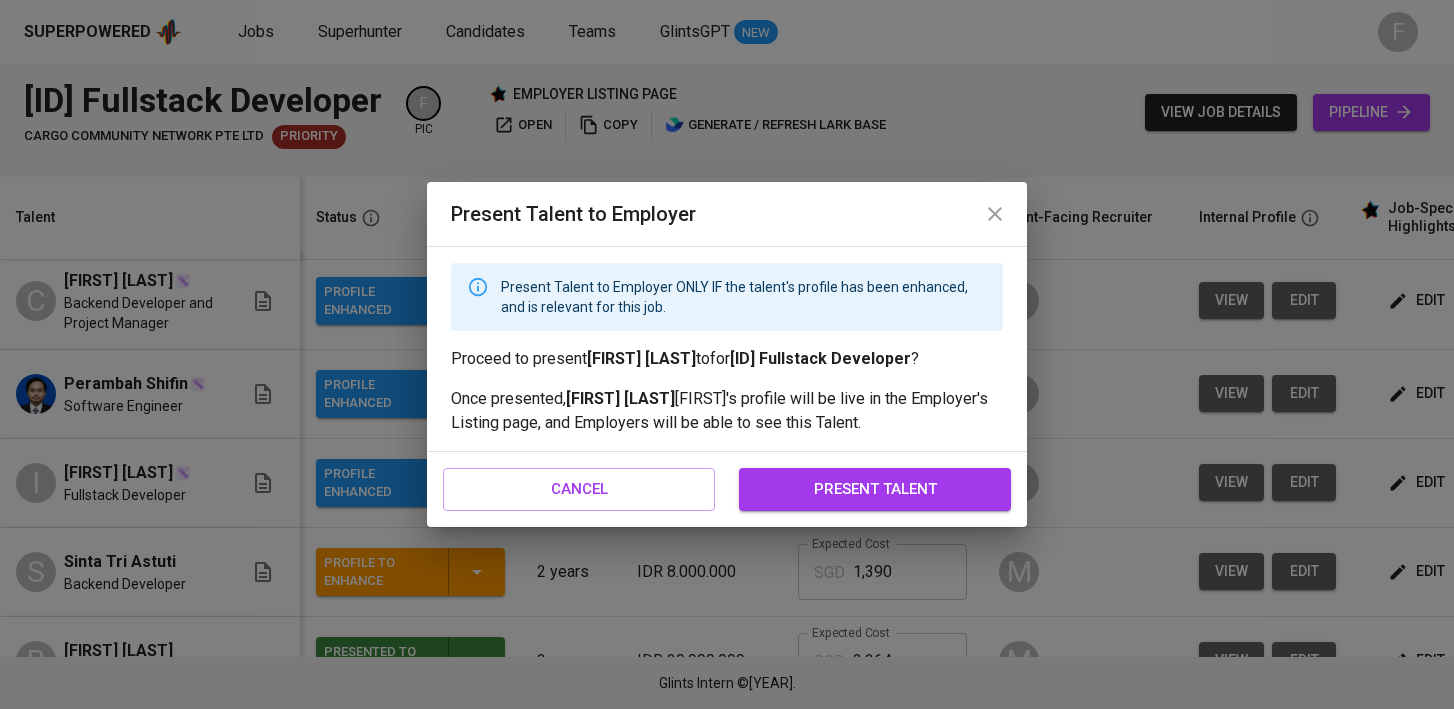 click on "present talent" at bounding box center (875, 489) 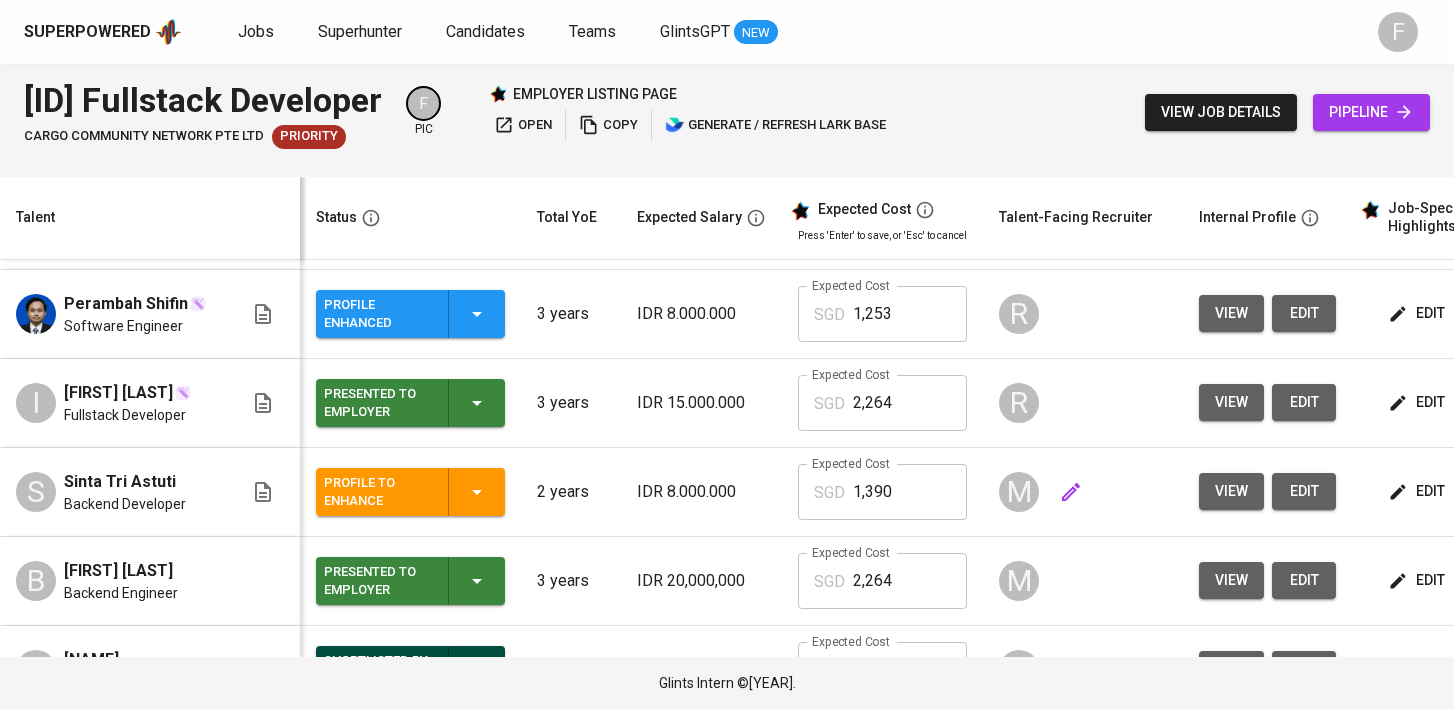 scroll, scrollTop: 87, scrollLeft: 272, axis: both 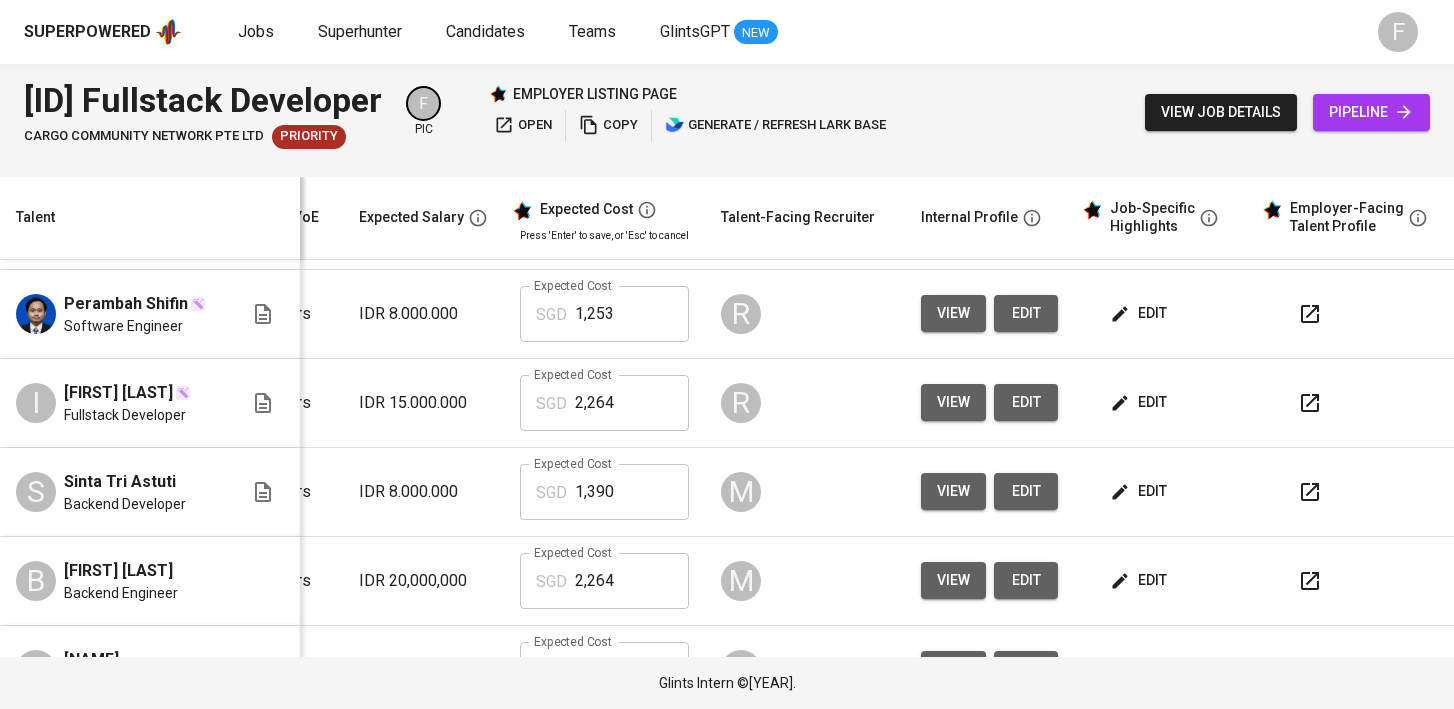 click at bounding box center [1310, 492] 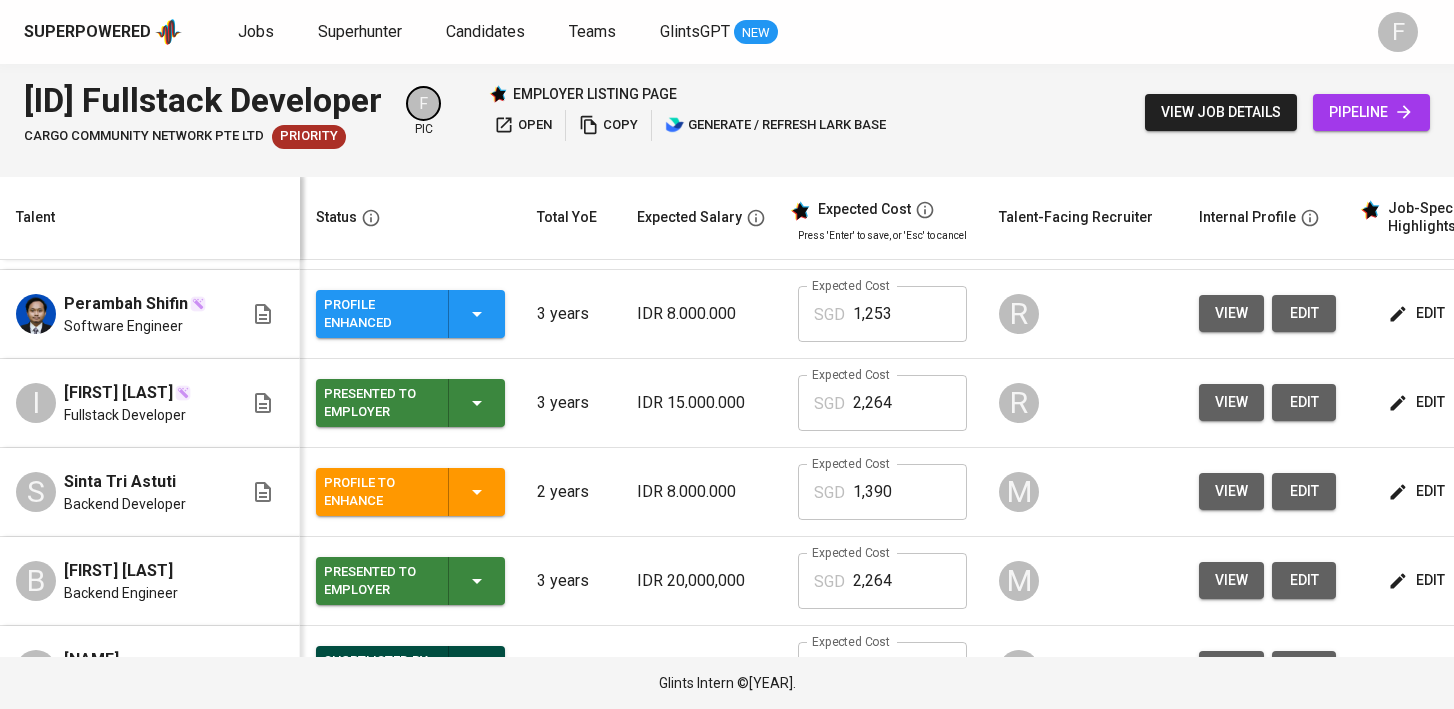 scroll, scrollTop: 87, scrollLeft: 153, axis: both 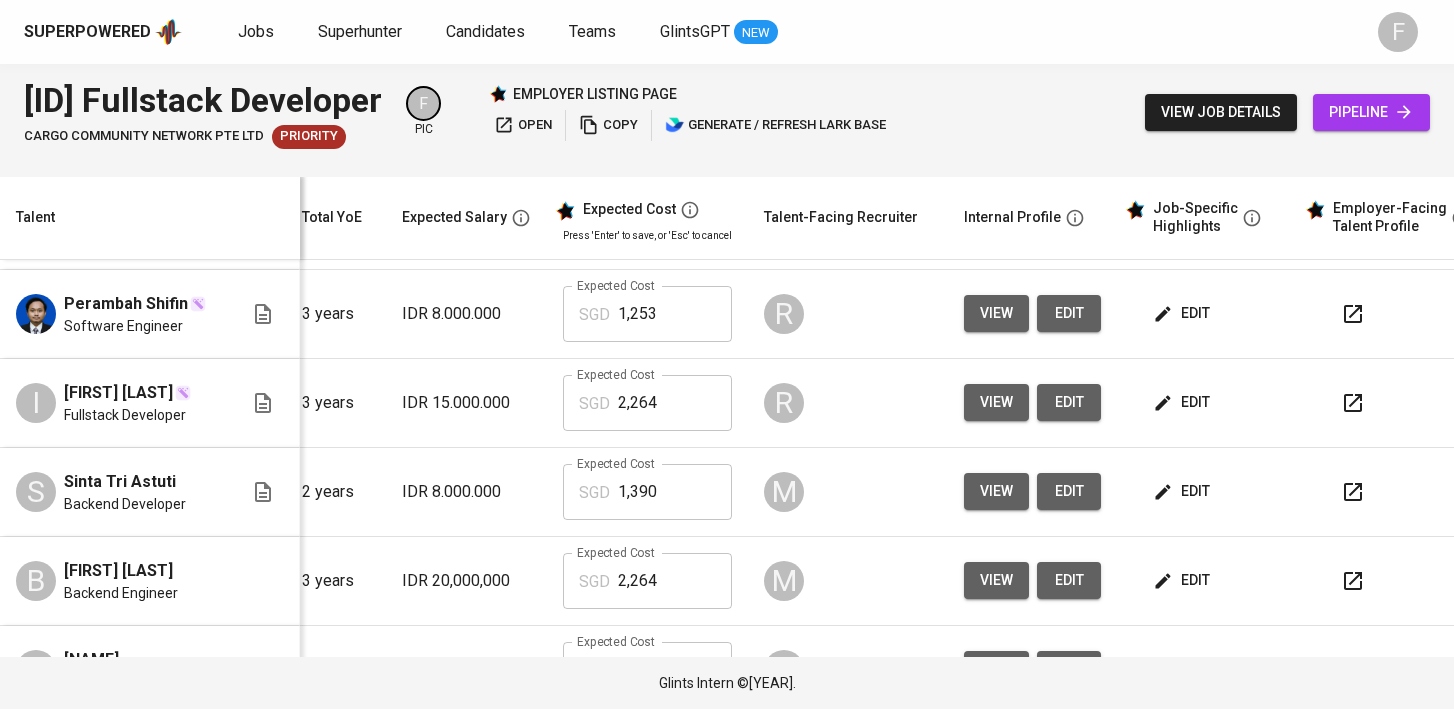 click on "edit" at bounding box center (1183, 491) 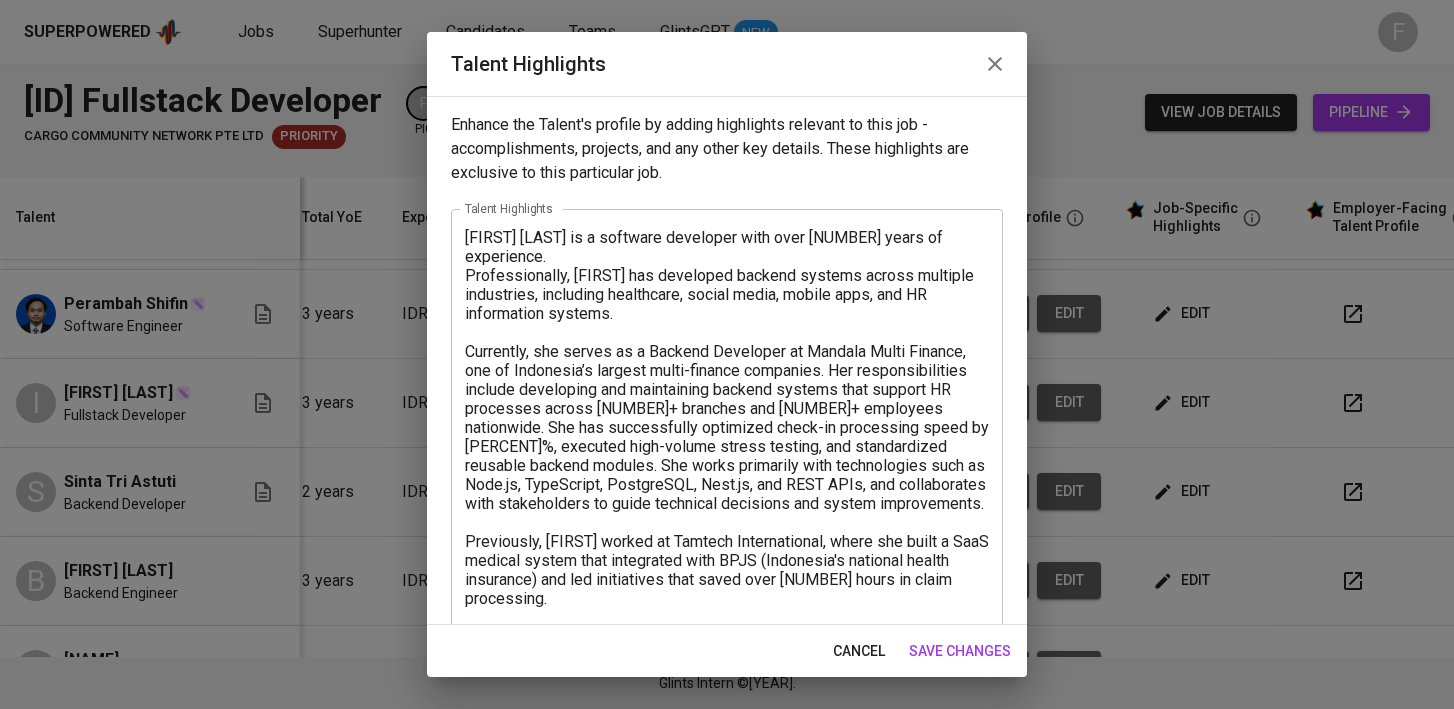scroll, scrollTop: 436, scrollLeft: 0, axis: vertical 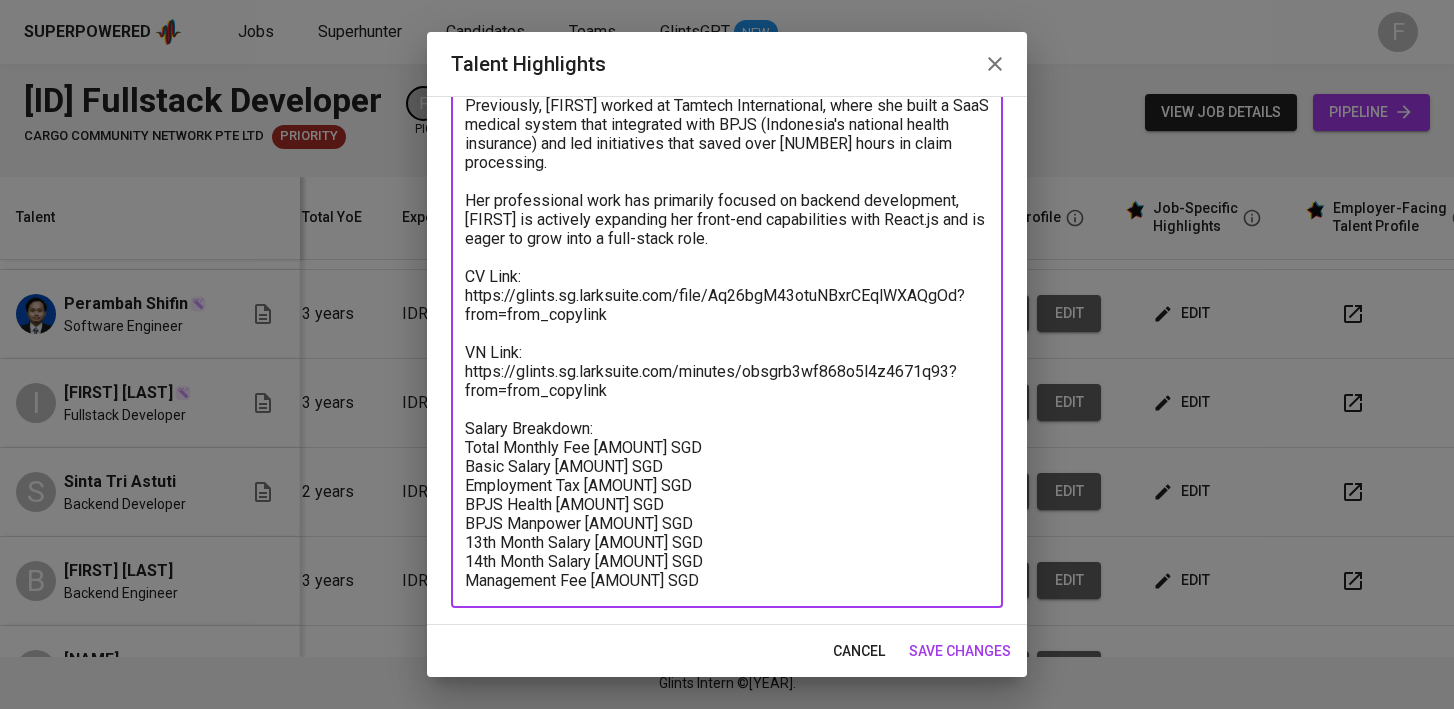 drag, startPoint x: 648, startPoint y: 378, endPoint x: 457, endPoint y: 314, distance: 201.43733 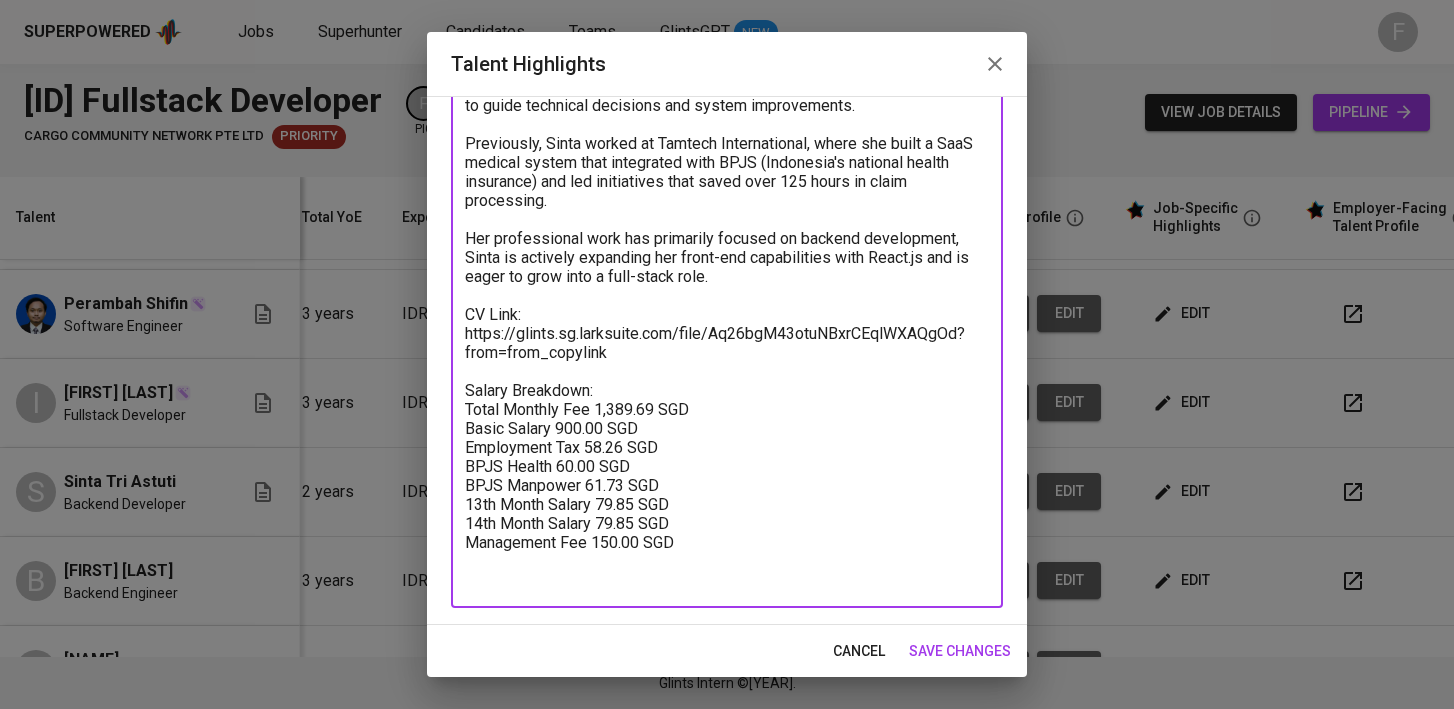 scroll, scrollTop: 360, scrollLeft: 0, axis: vertical 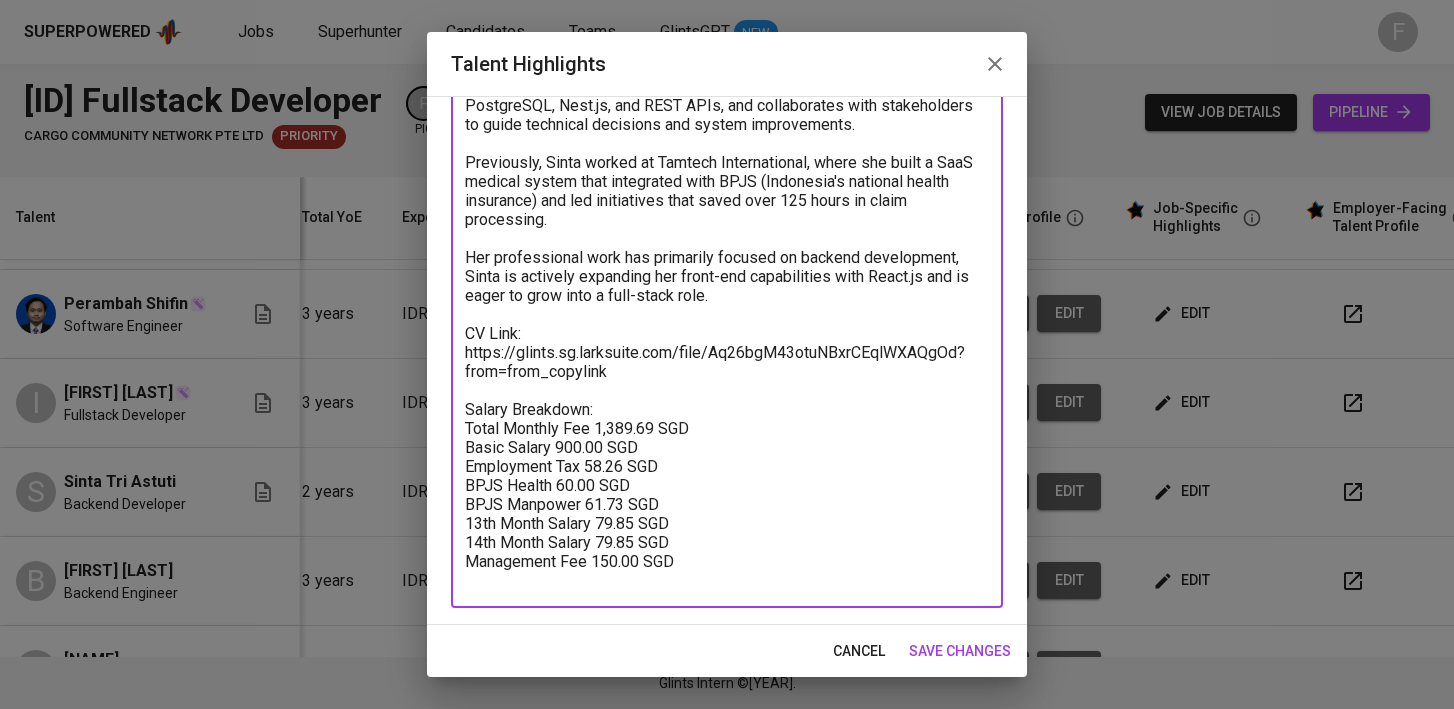 click at bounding box center [727, 229] 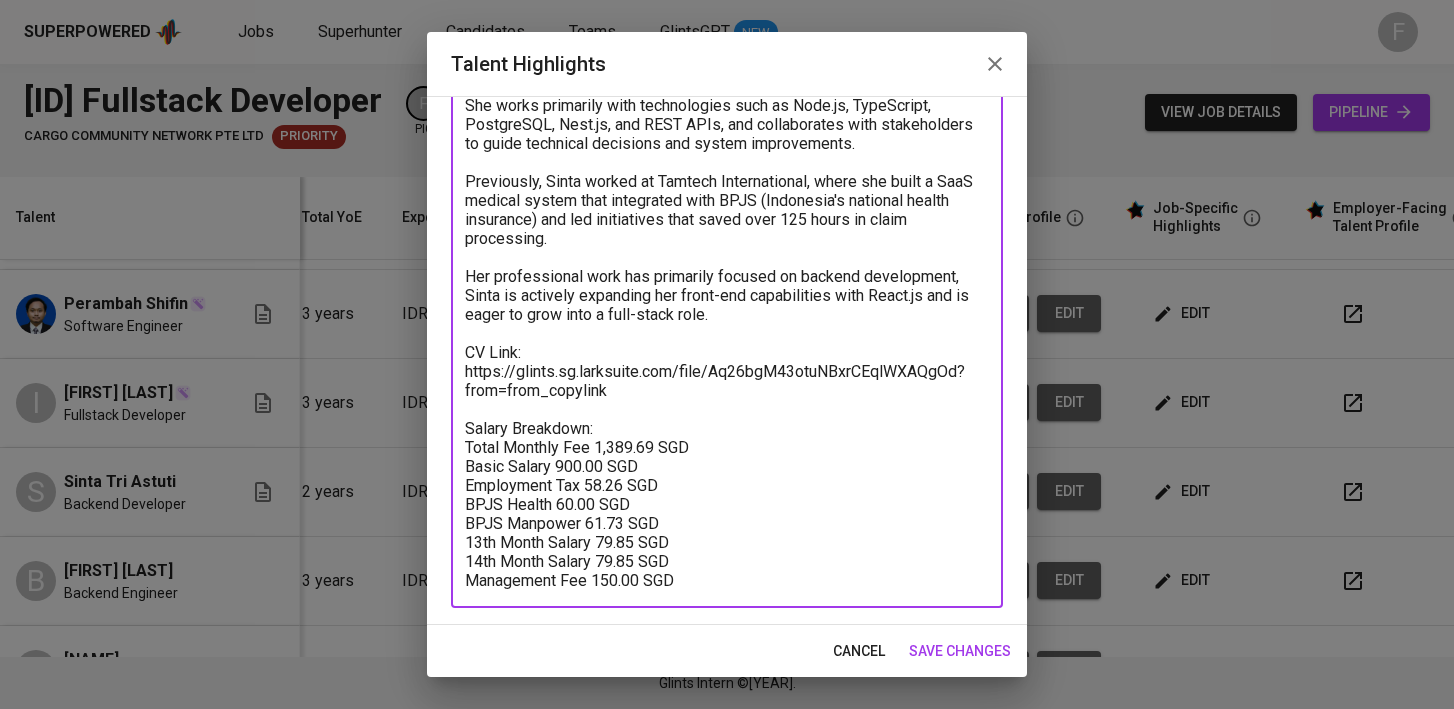 scroll, scrollTop: 341, scrollLeft: 0, axis: vertical 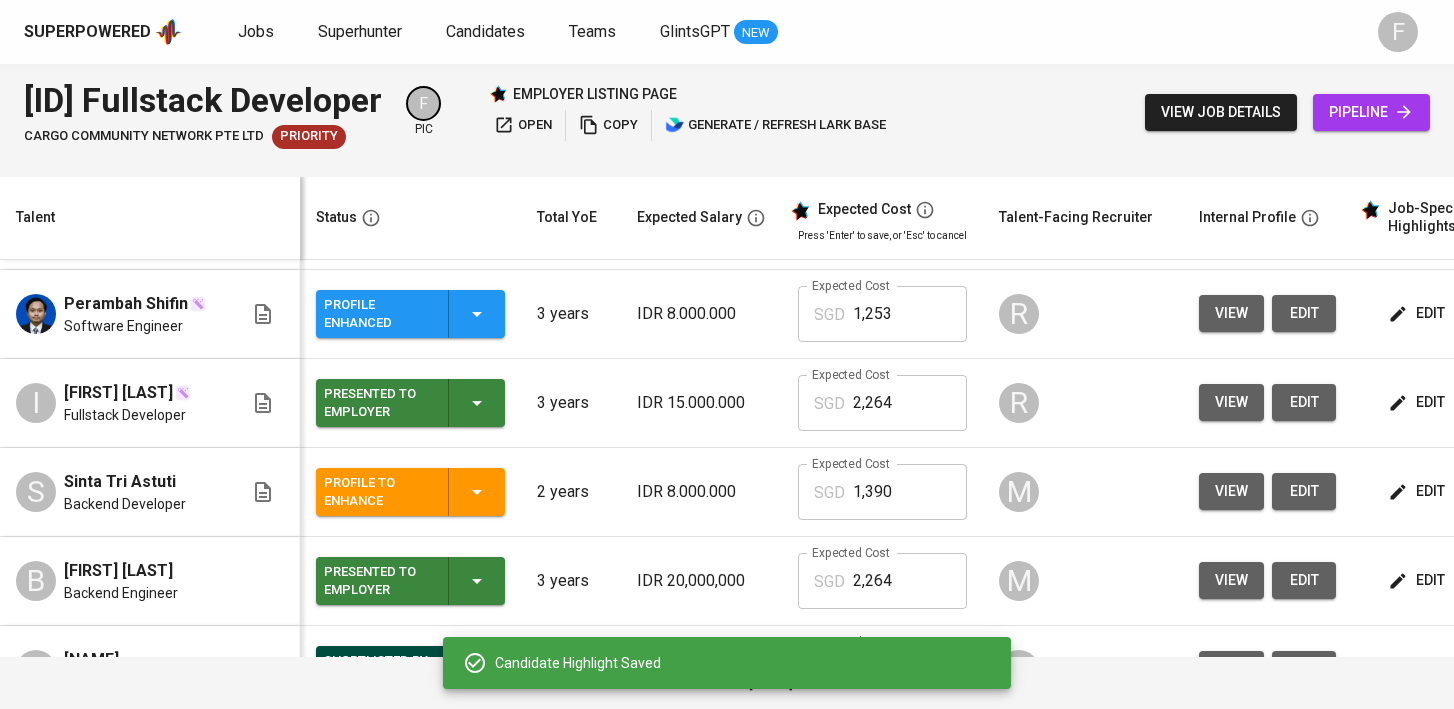 click on "Profile to Enhance" at bounding box center [410, 221] 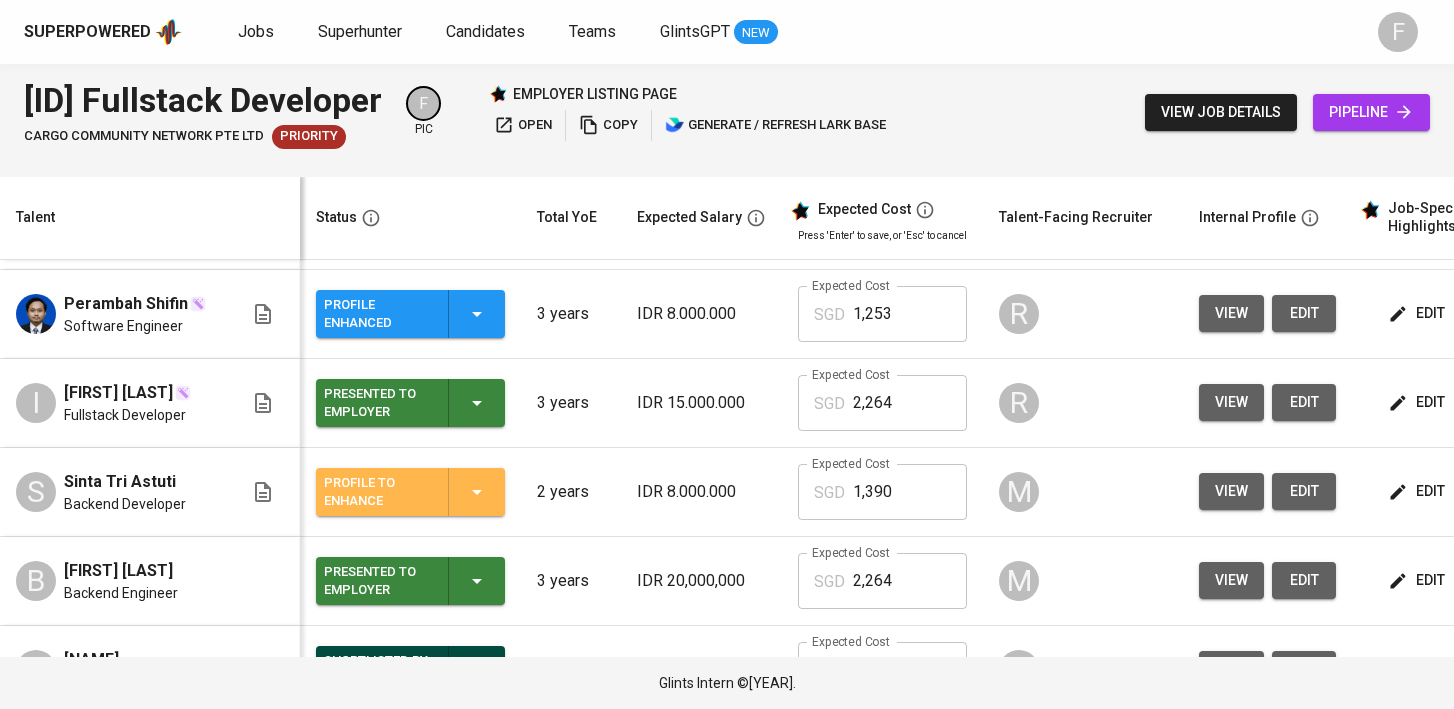 click at bounding box center (477, 492) 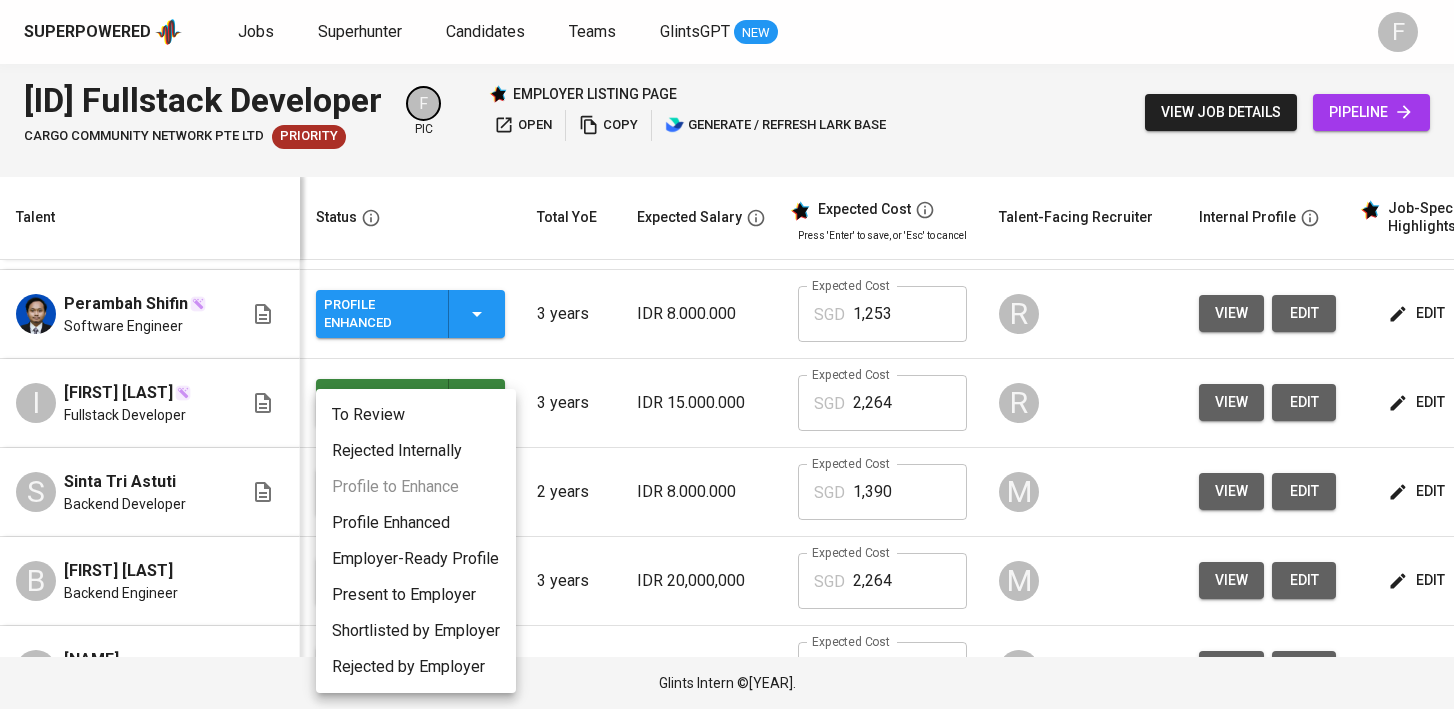 click on "Present to Employer" at bounding box center (416, 595) 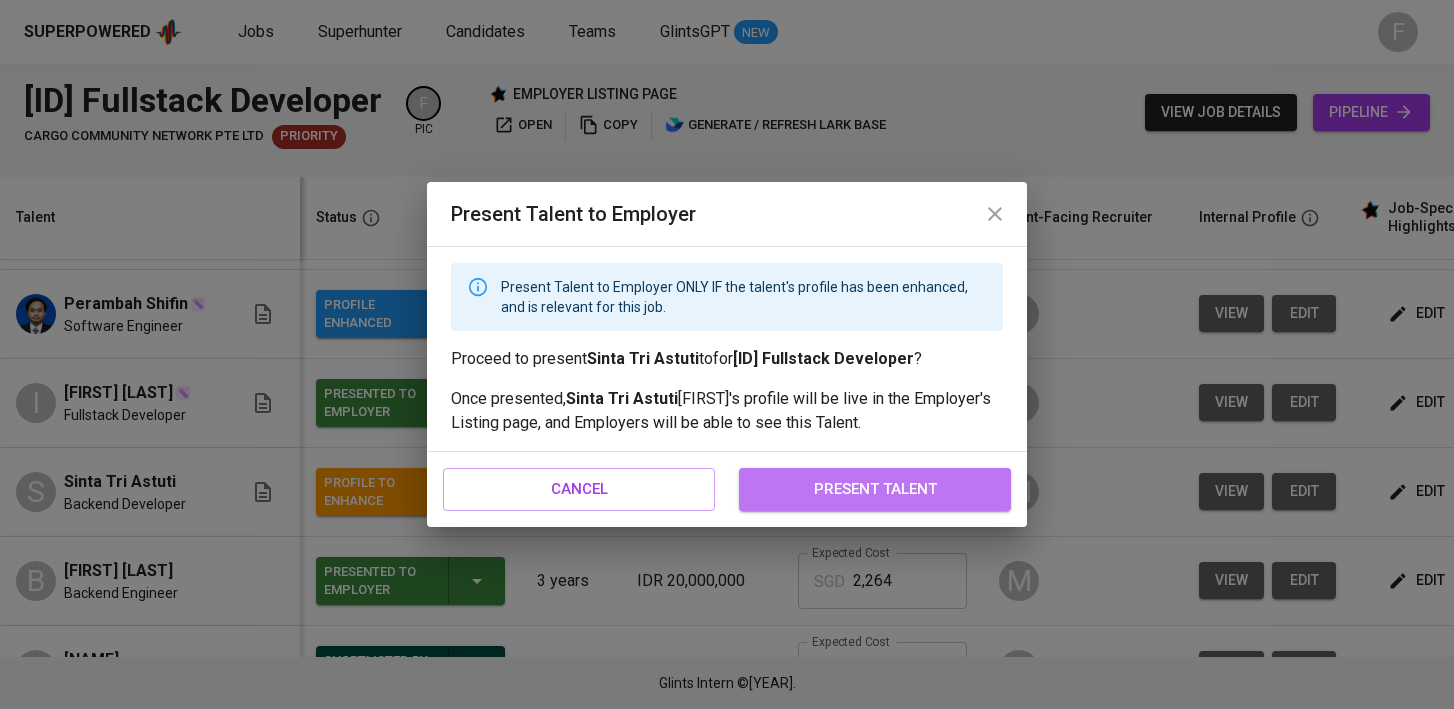 click on "present talent" at bounding box center (875, 489) 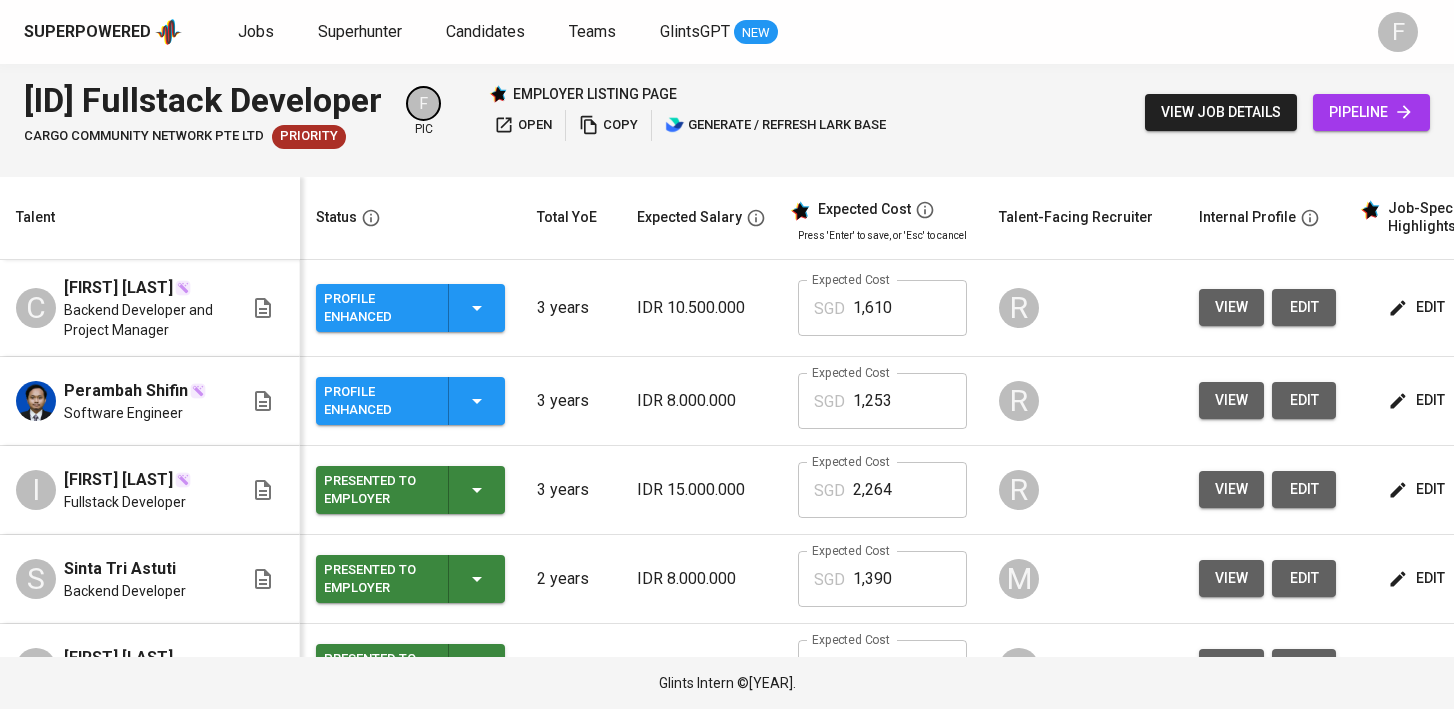 scroll, scrollTop: 0, scrollLeft: 94, axis: horizontal 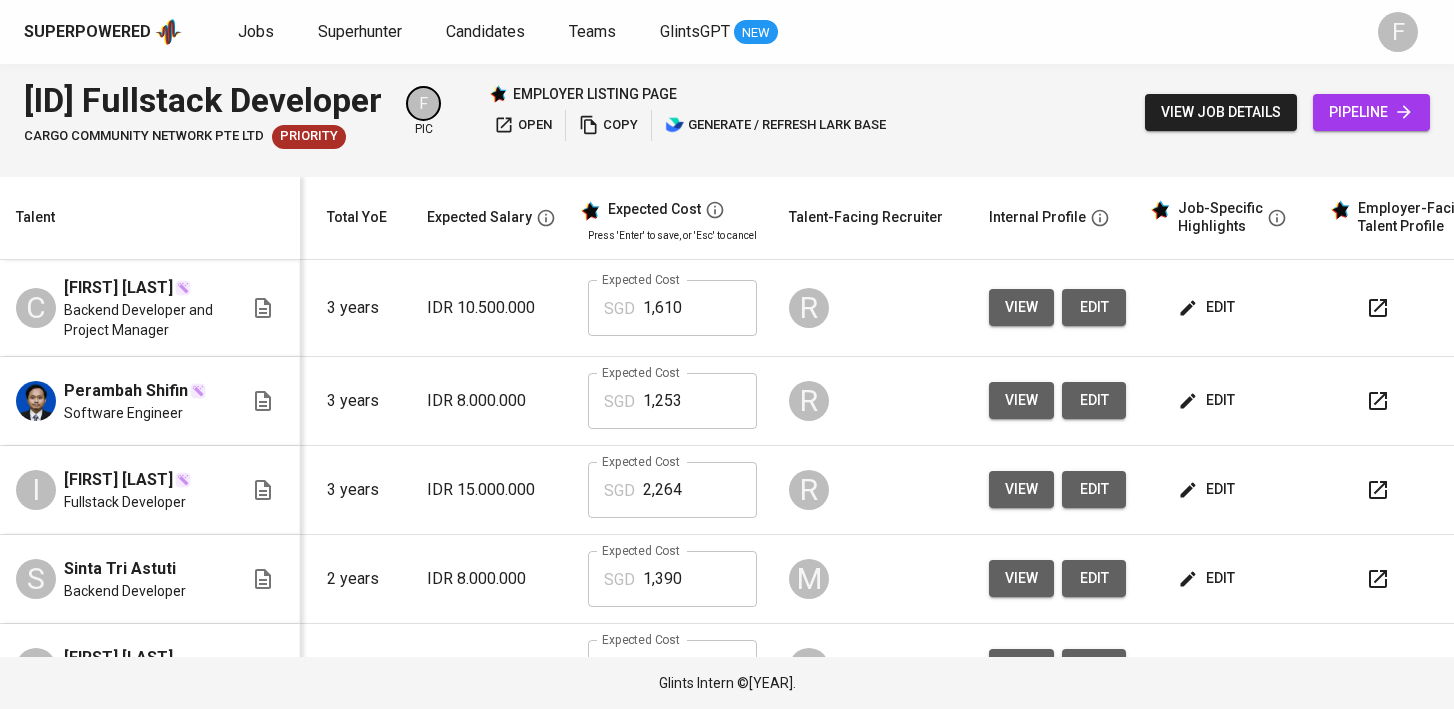 click at bounding box center [1378, 401] 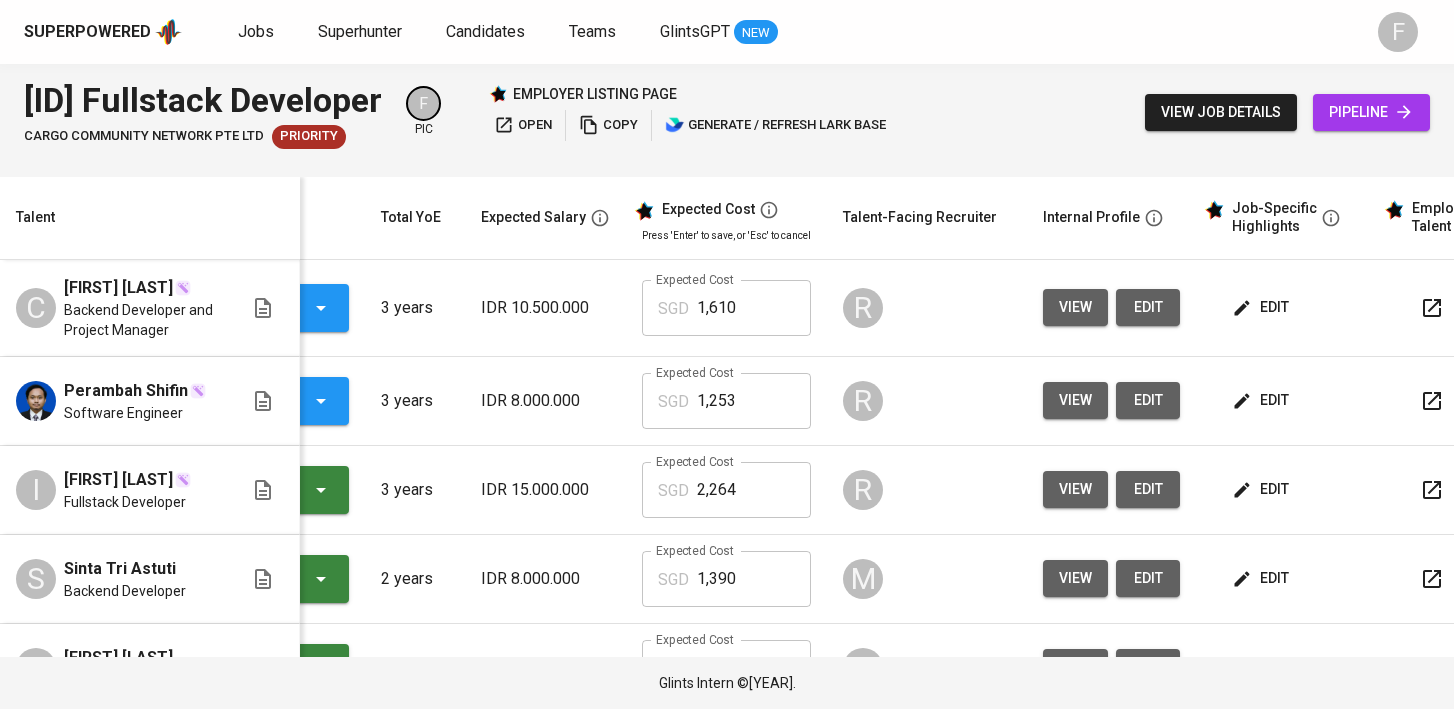 scroll, scrollTop: 0, scrollLeft: 143, axis: horizontal 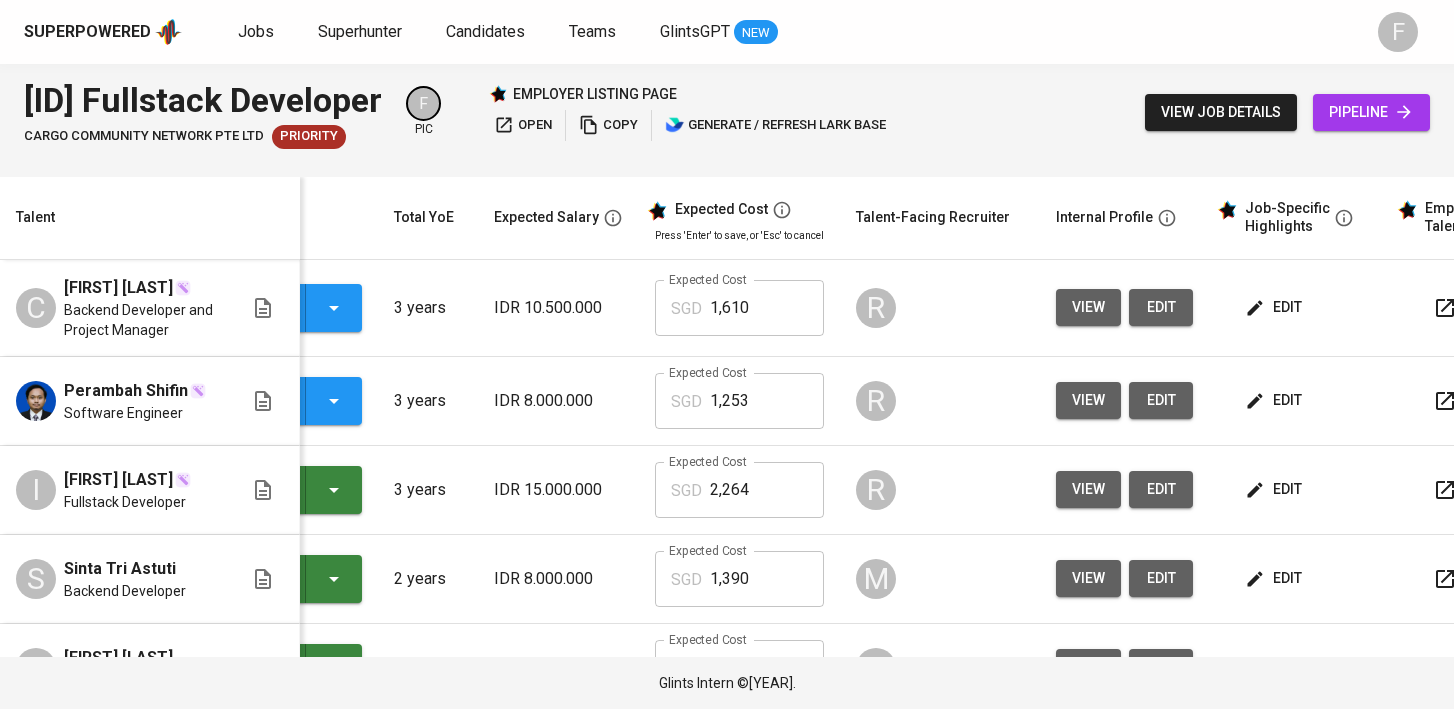 click on "edit" at bounding box center (1275, 400) 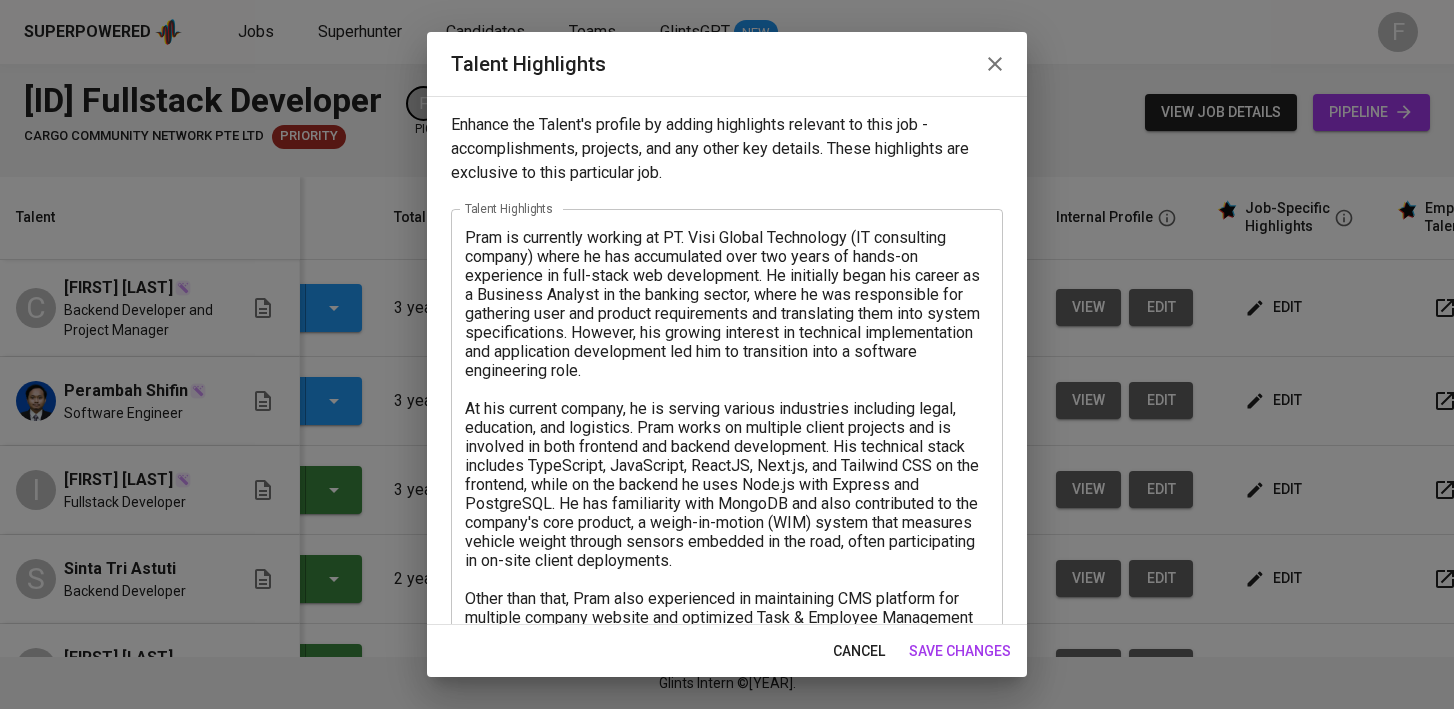 scroll, scrollTop: 455, scrollLeft: 0, axis: vertical 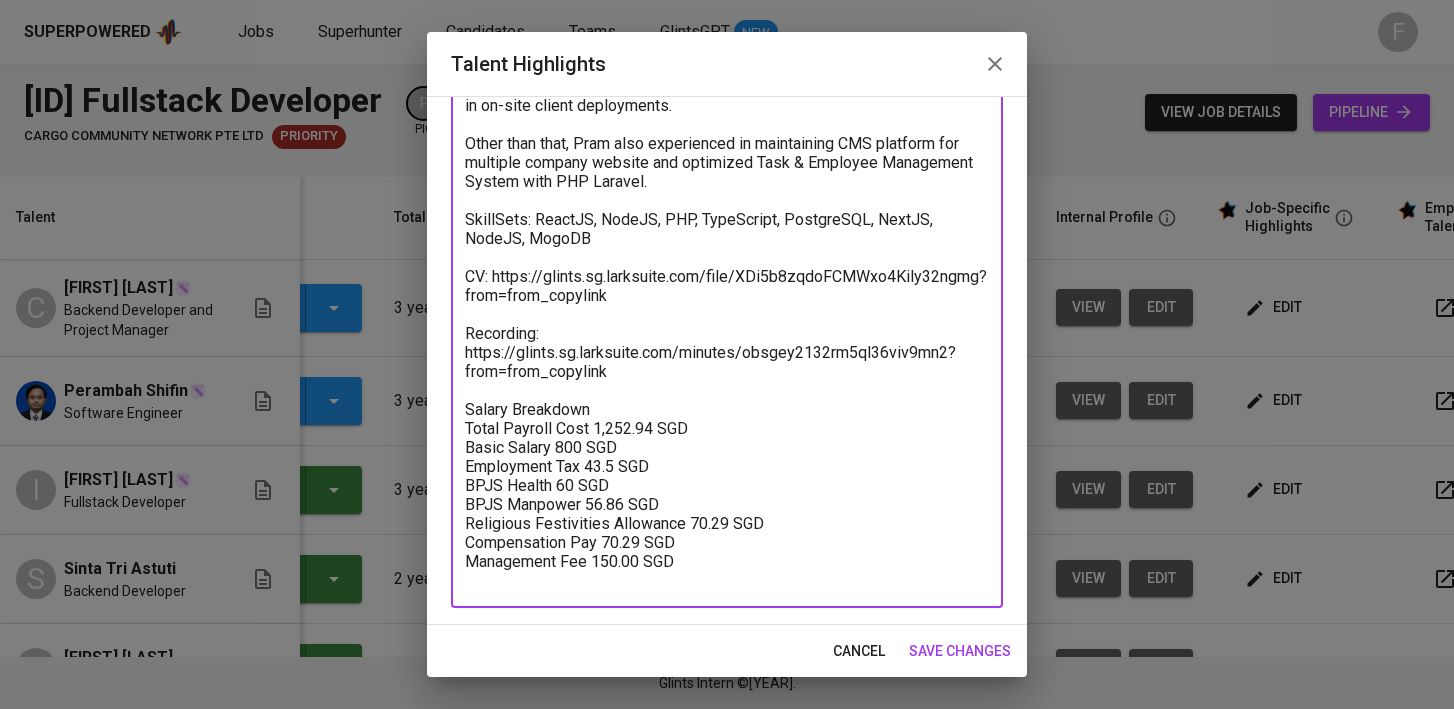 drag, startPoint x: 677, startPoint y: 400, endPoint x: 457, endPoint y: 335, distance: 229.4014 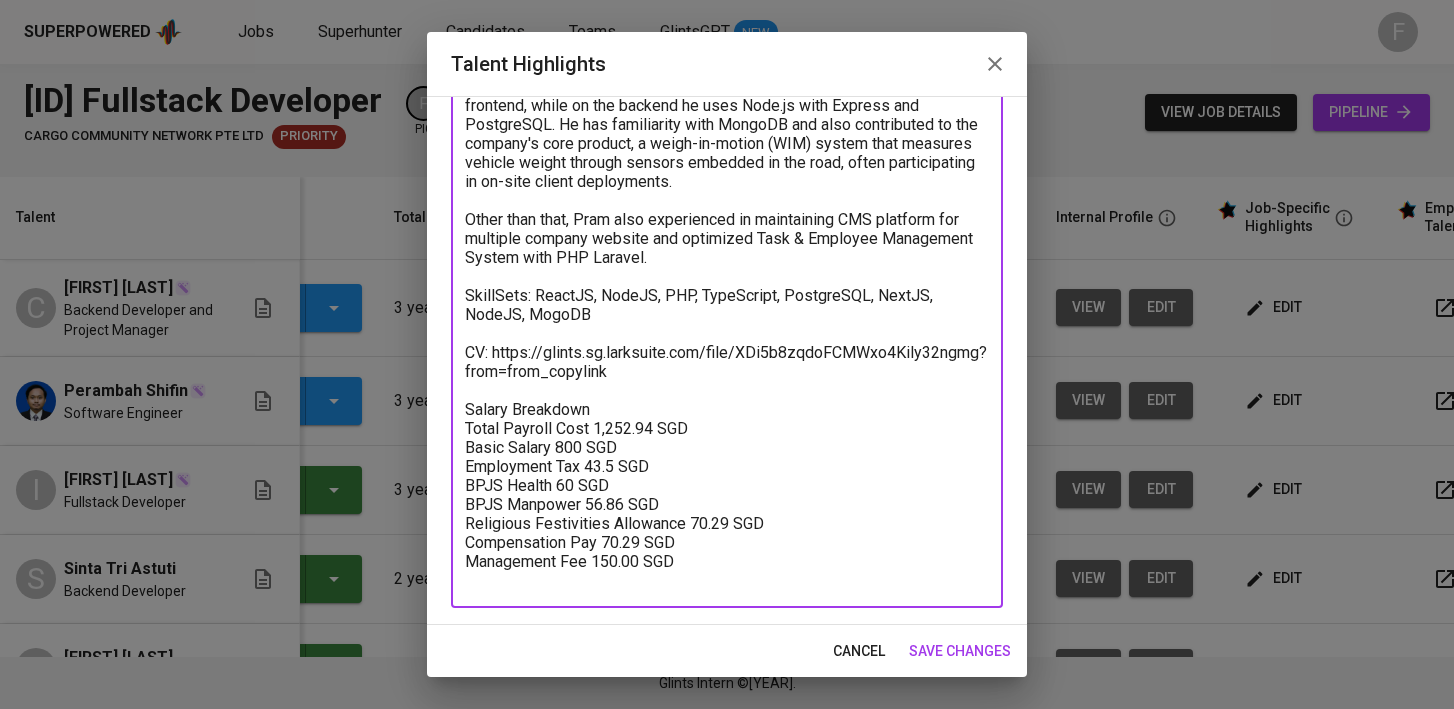 scroll, scrollTop: 379, scrollLeft: 0, axis: vertical 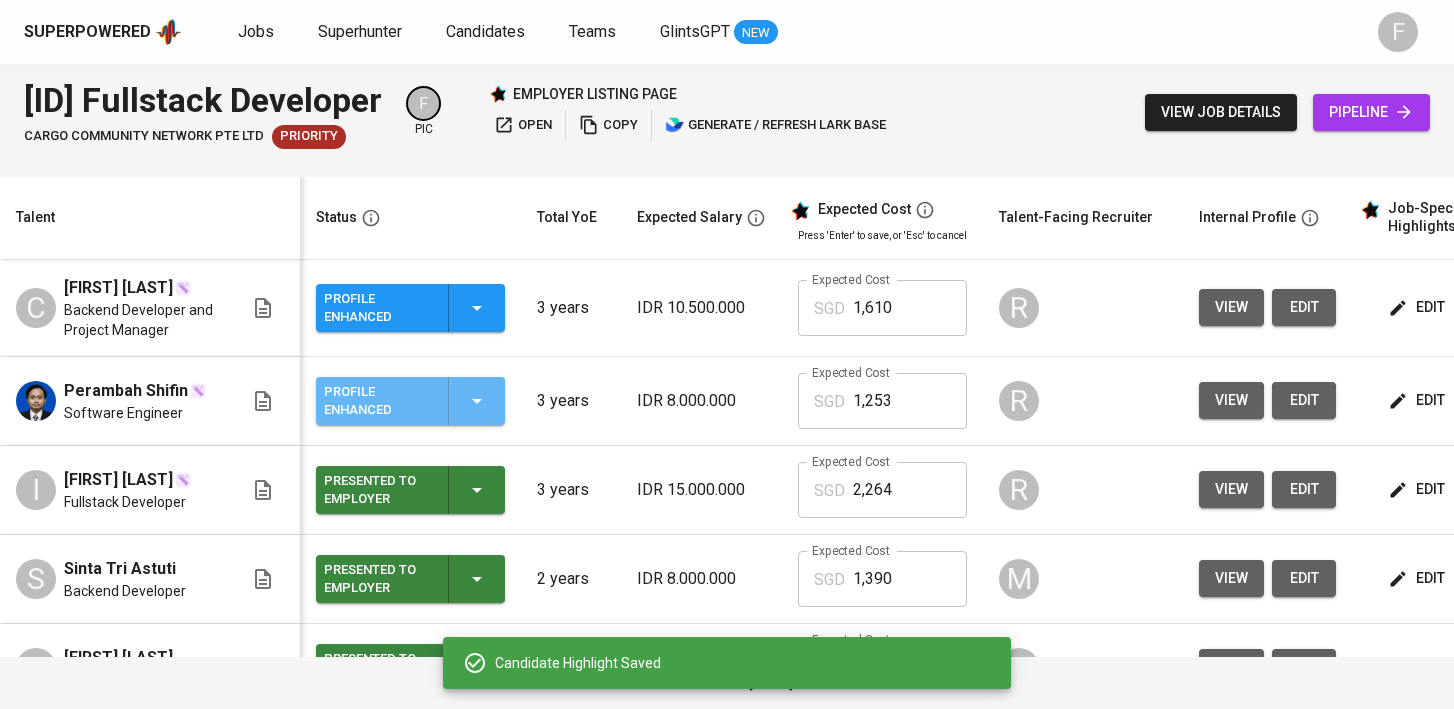 click on "Profile Enhanced" at bounding box center [410, 401] 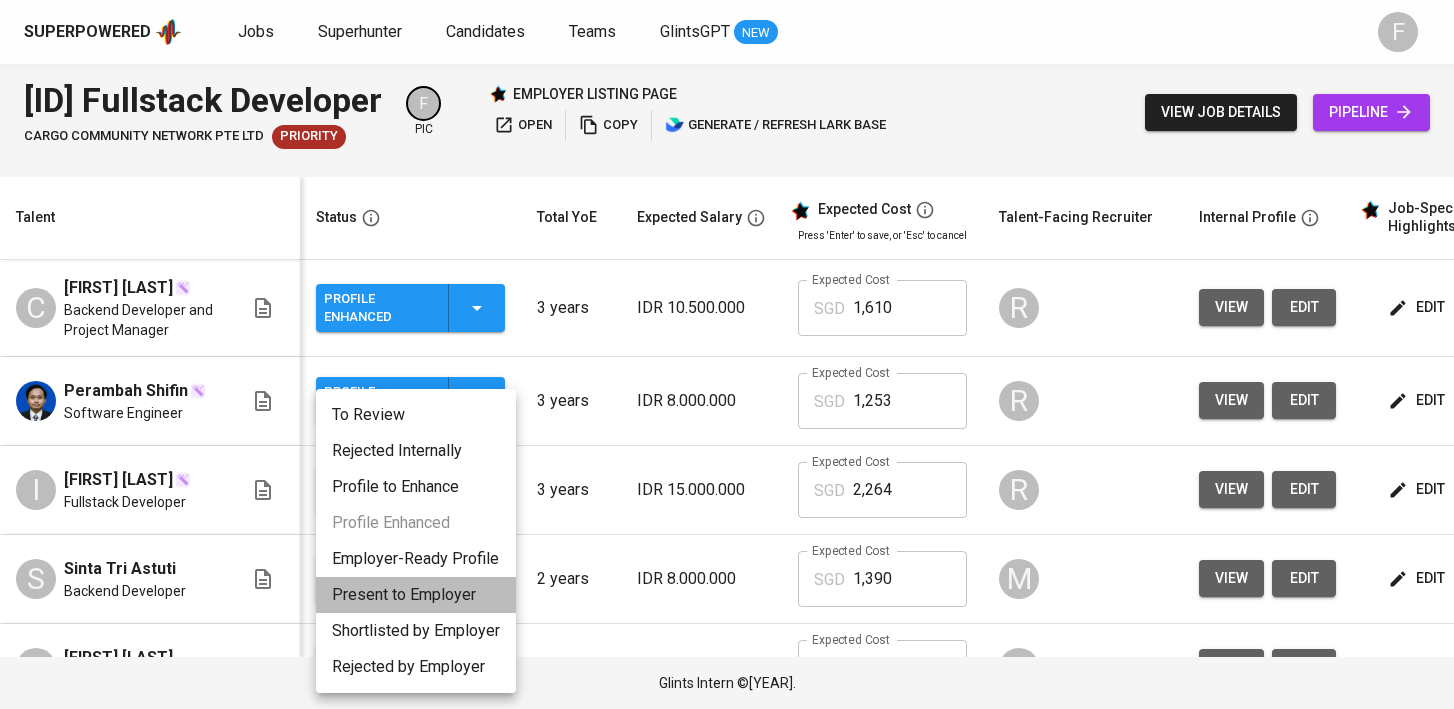 click on "Present to Employer" at bounding box center (416, 595) 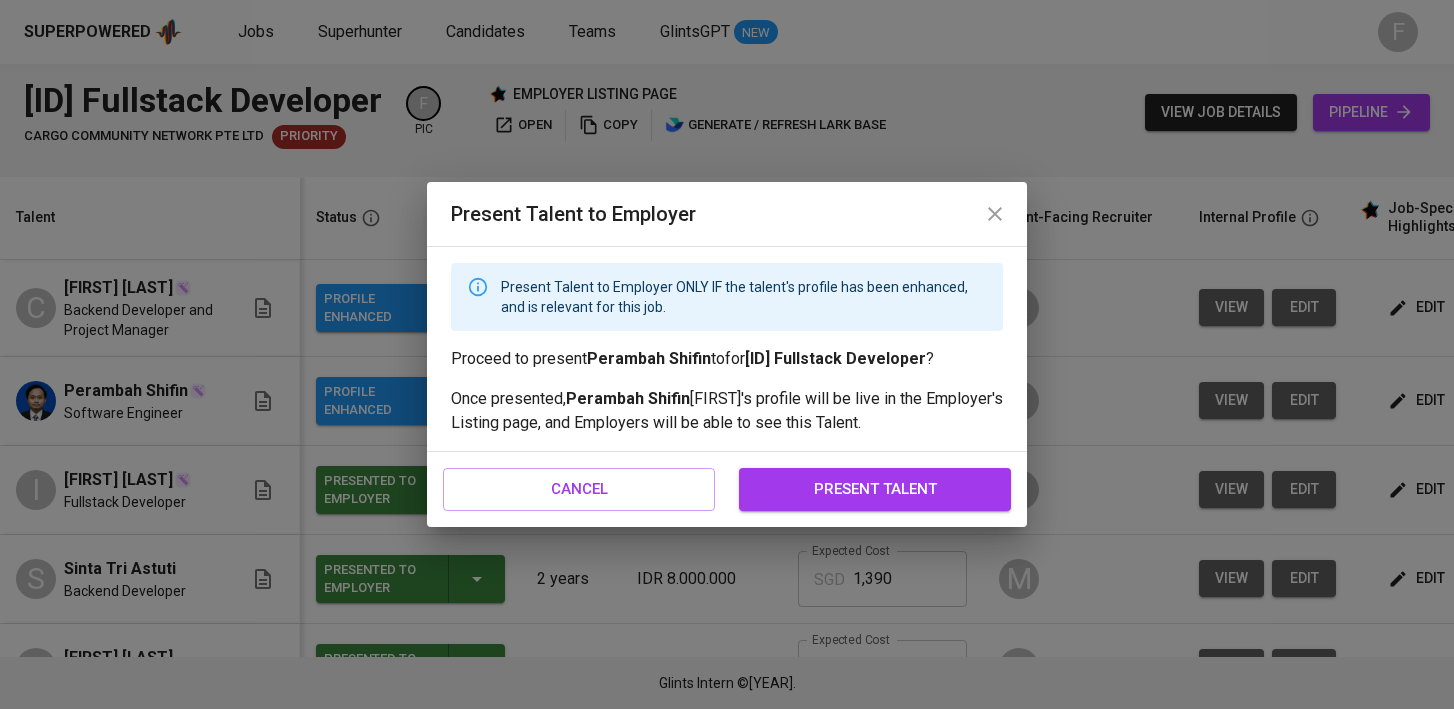 click on "present talent" at bounding box center (875, 489) 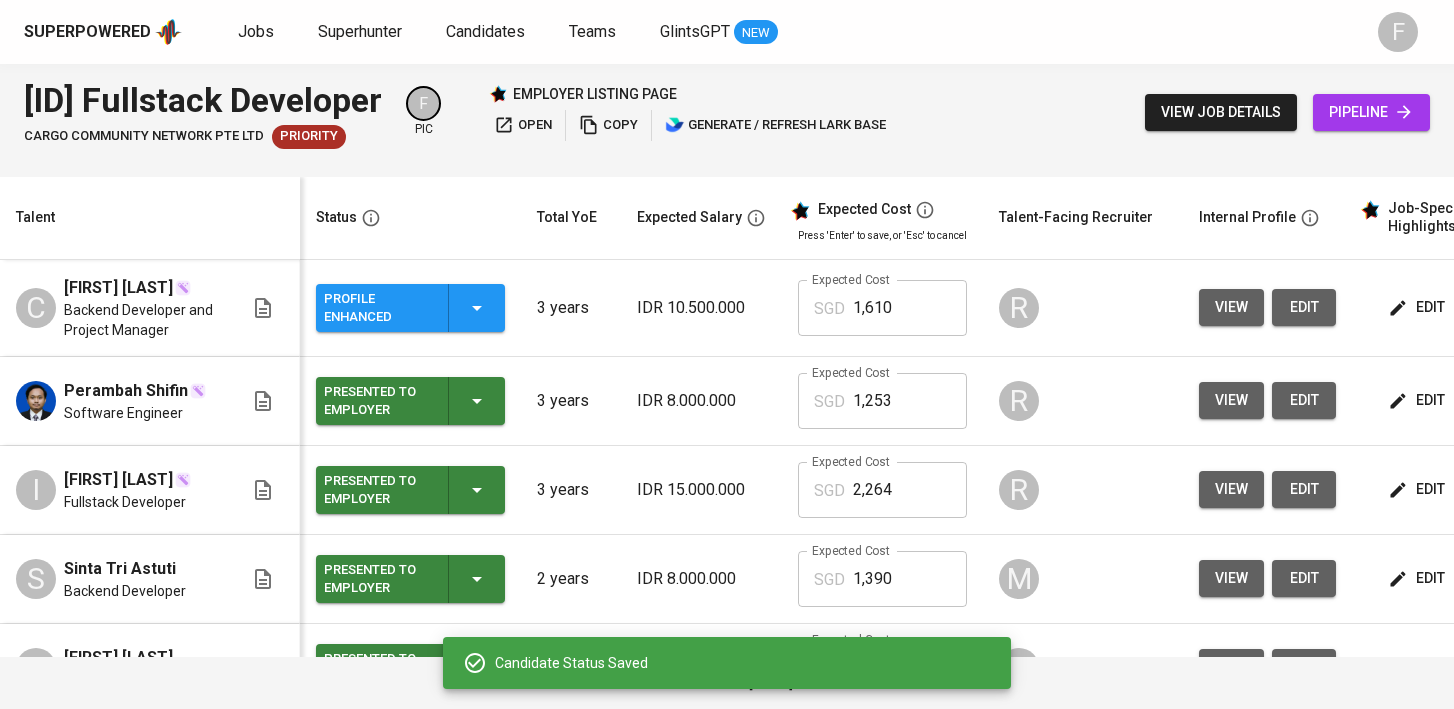 scroll, scrollTop: 0, scrollLeft: 272, axis: horizontal 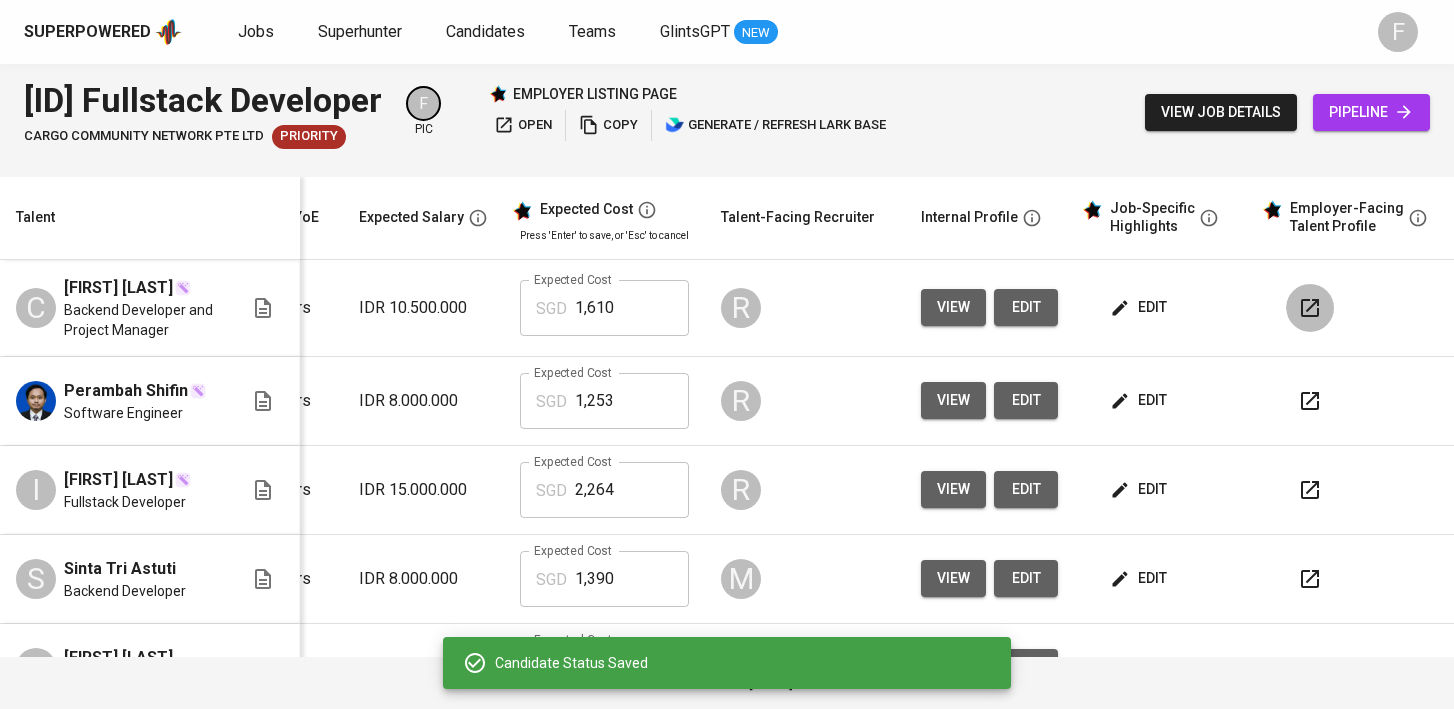 click at bounding box center (1310, 308) 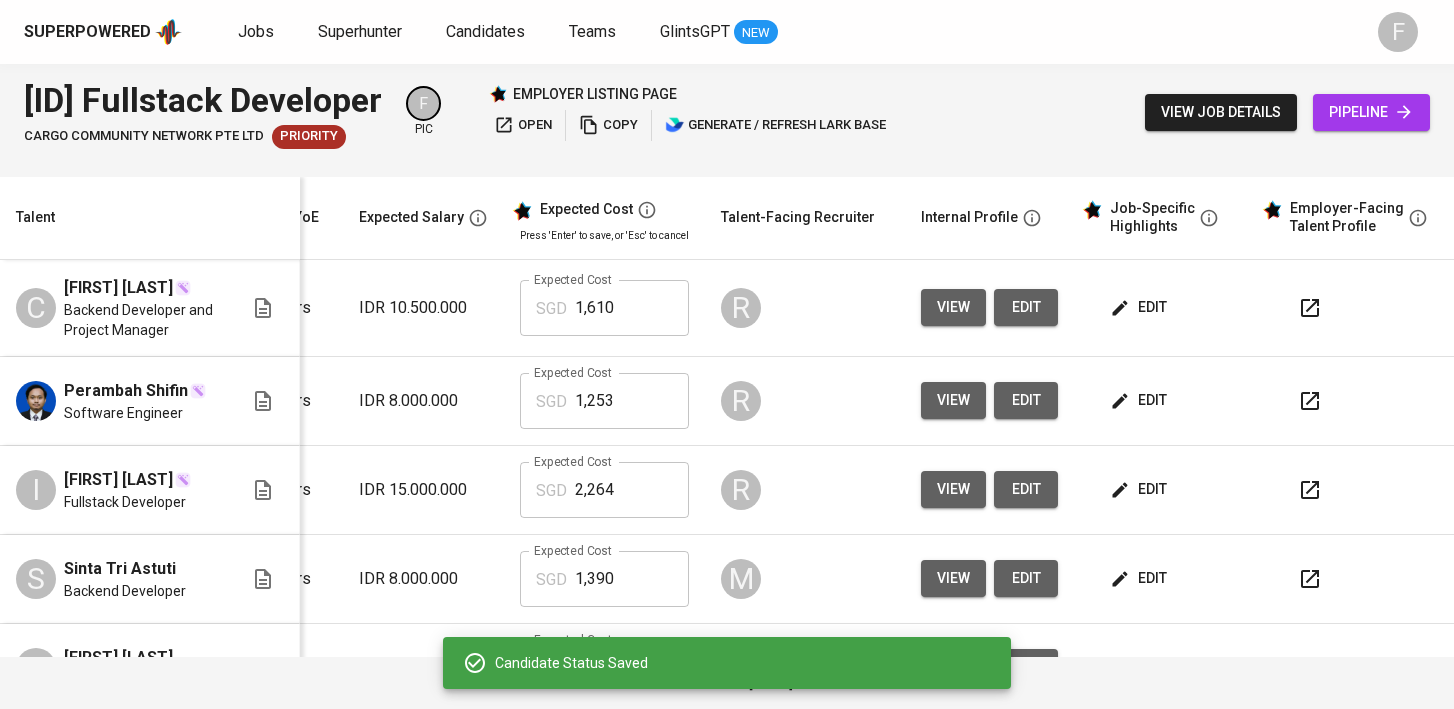 scroll, scrollTop: 0, scrollLeft: 259, axis: horizontal 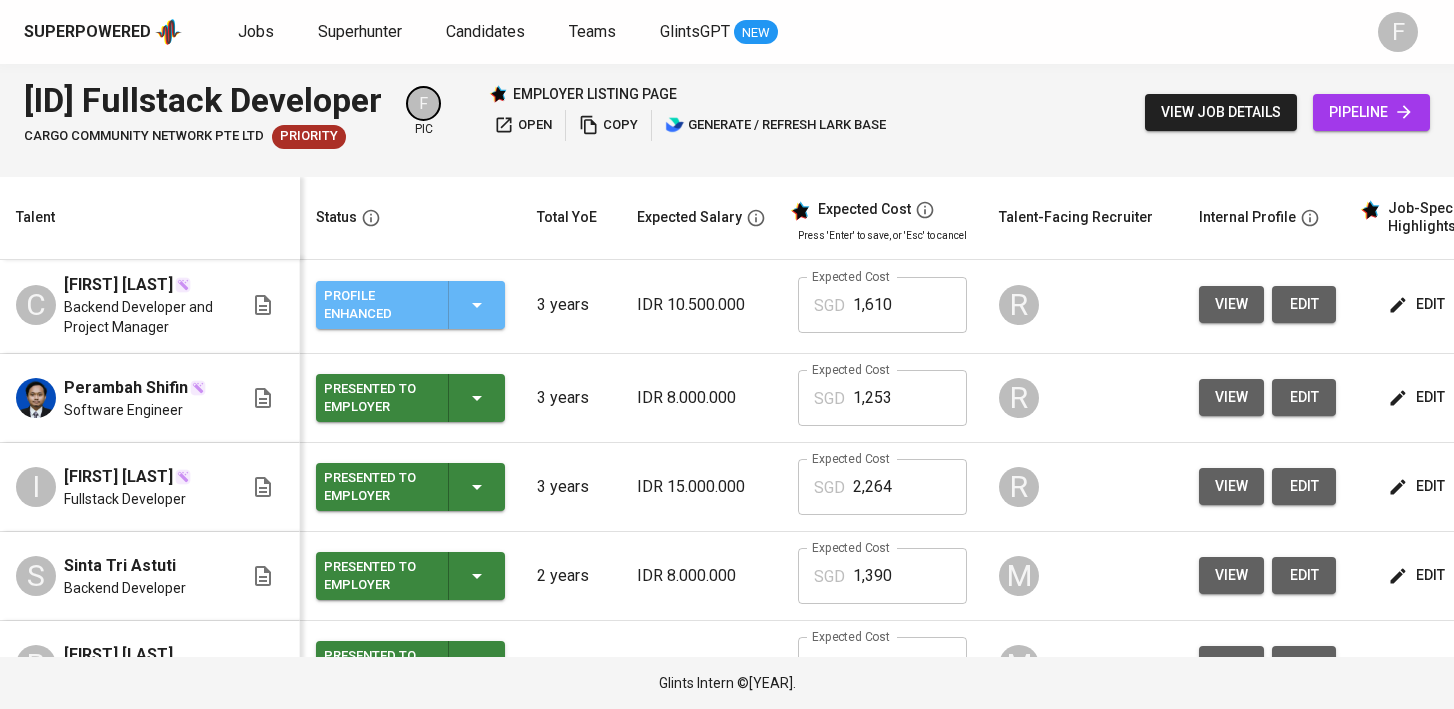 click at bounding box center [477, 305] 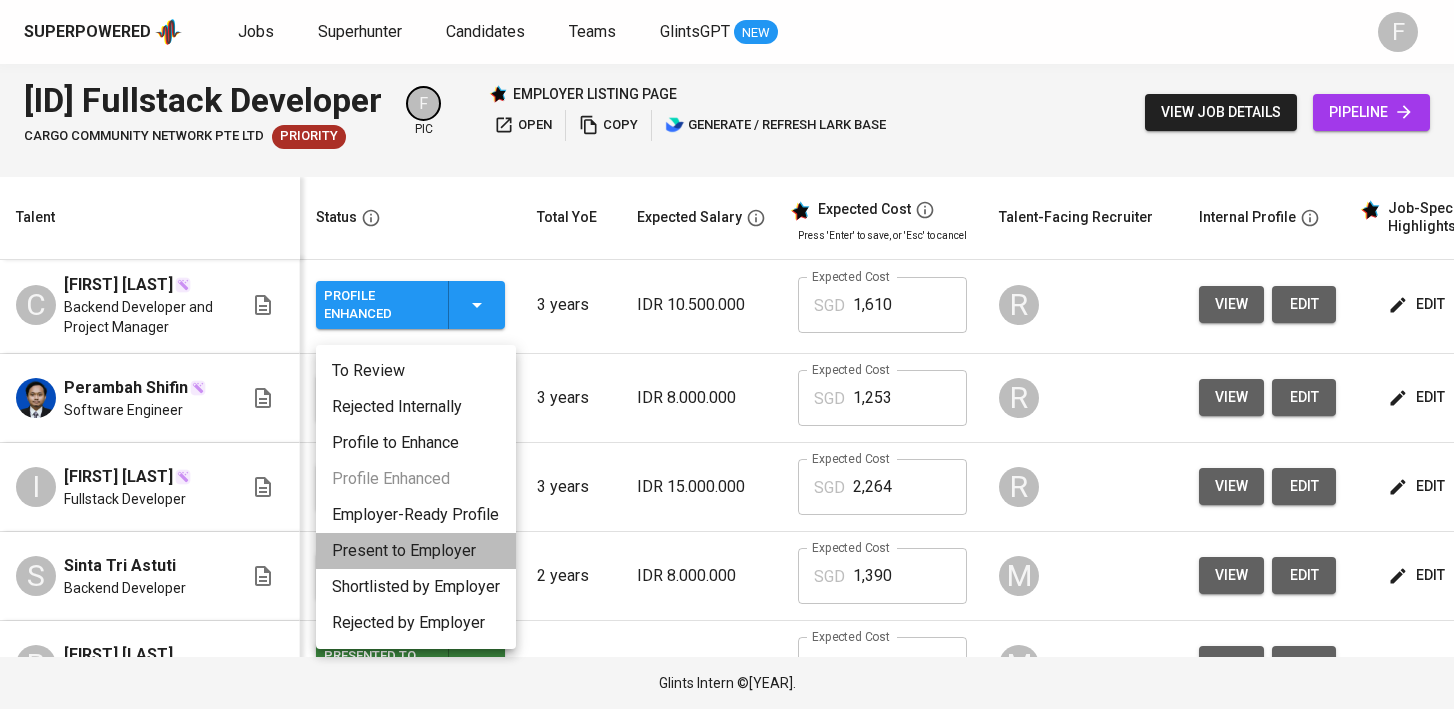 click on "Present to Employer" at bounding box center (416, 551) 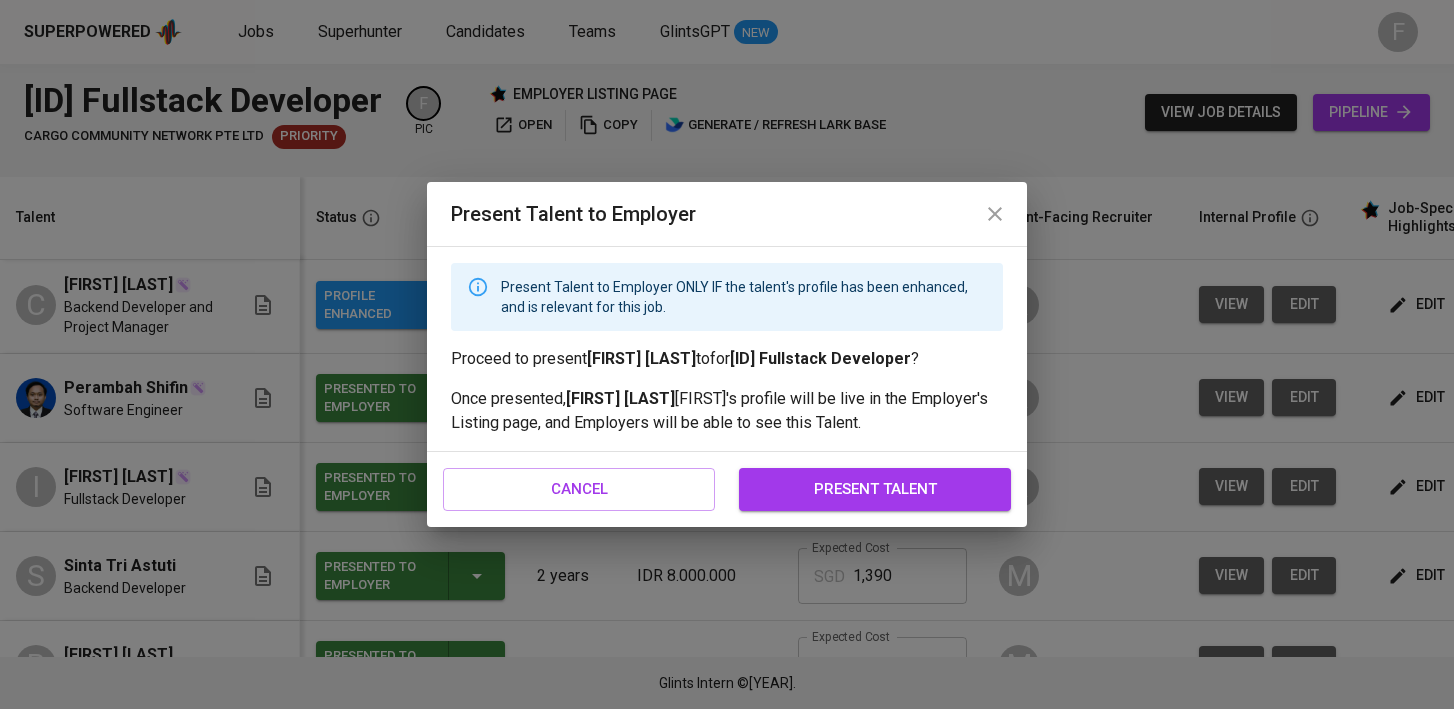 click on "present talent" at bounding box center [875, 489] 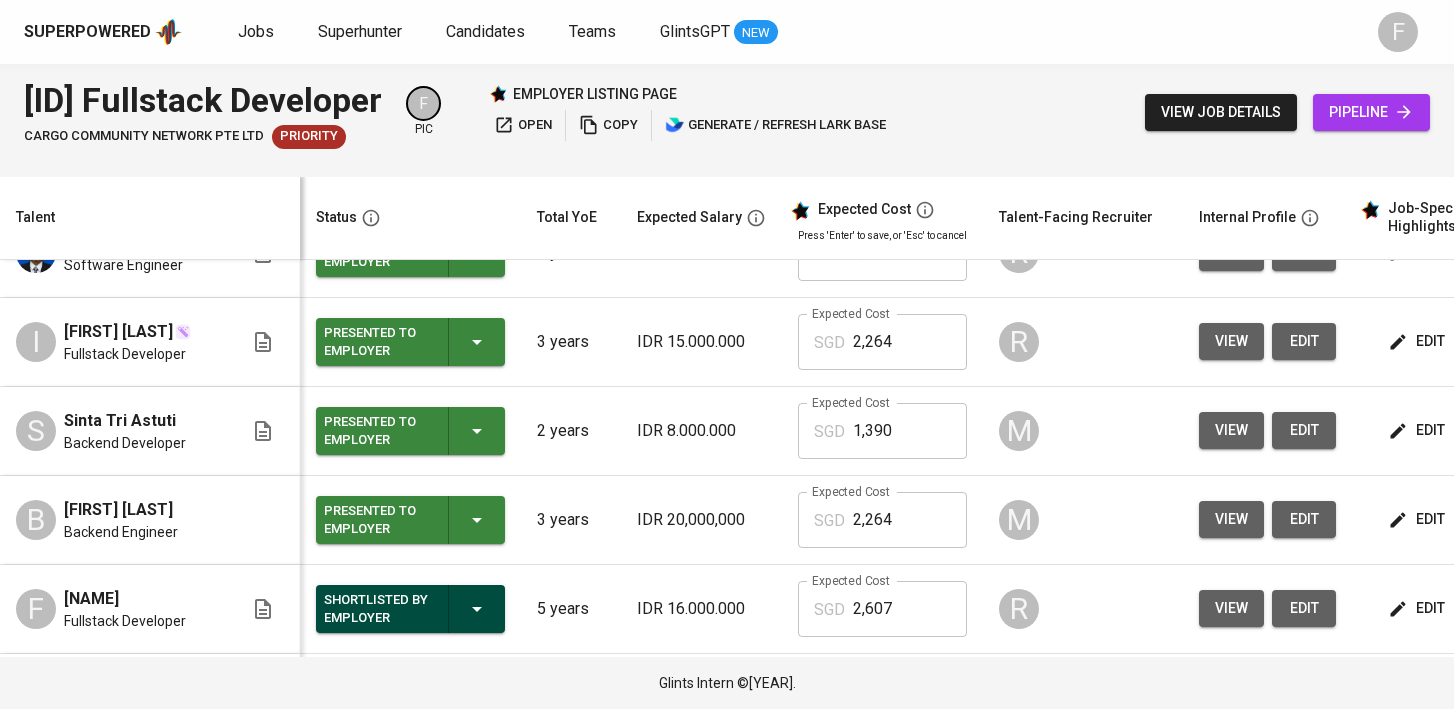 scroll, scrollTop: 0, scrollLeft: 0, axis: both 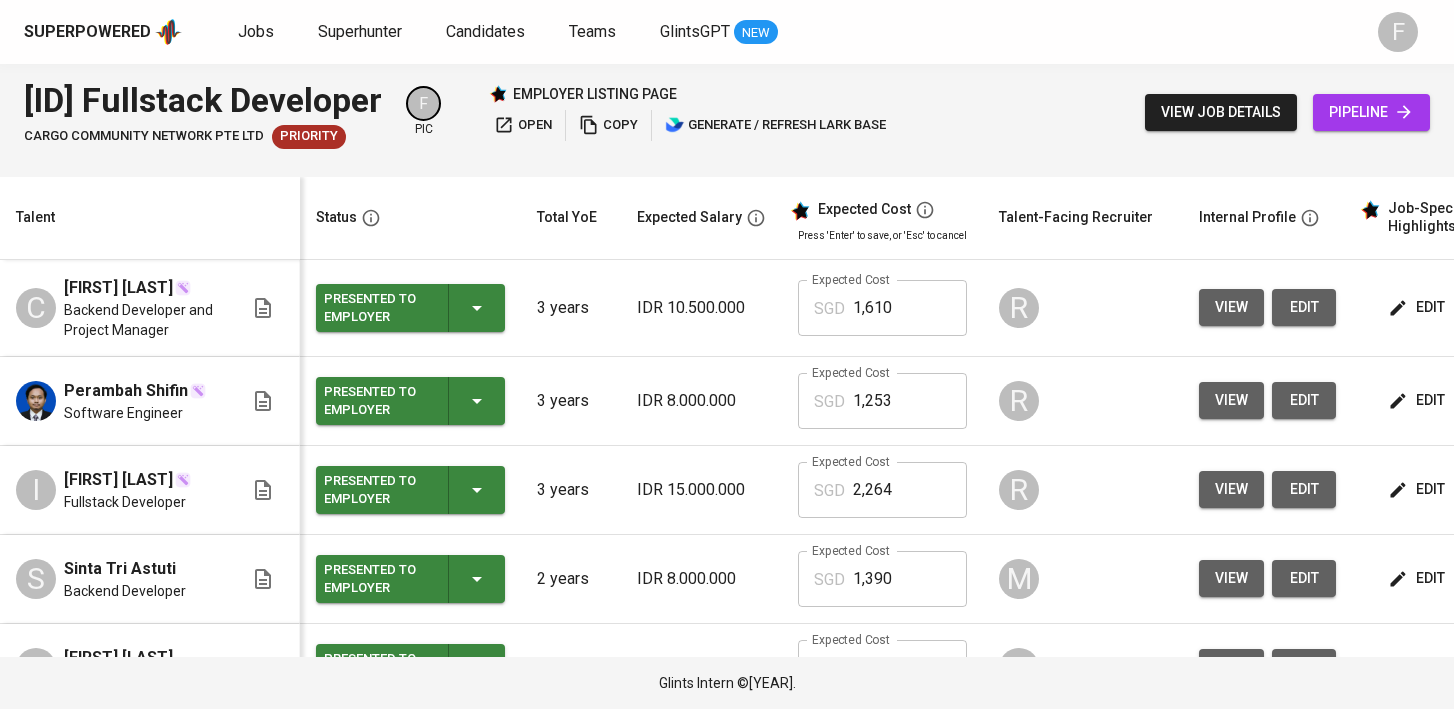 click on "copy" at bounding box center (608, 125) 